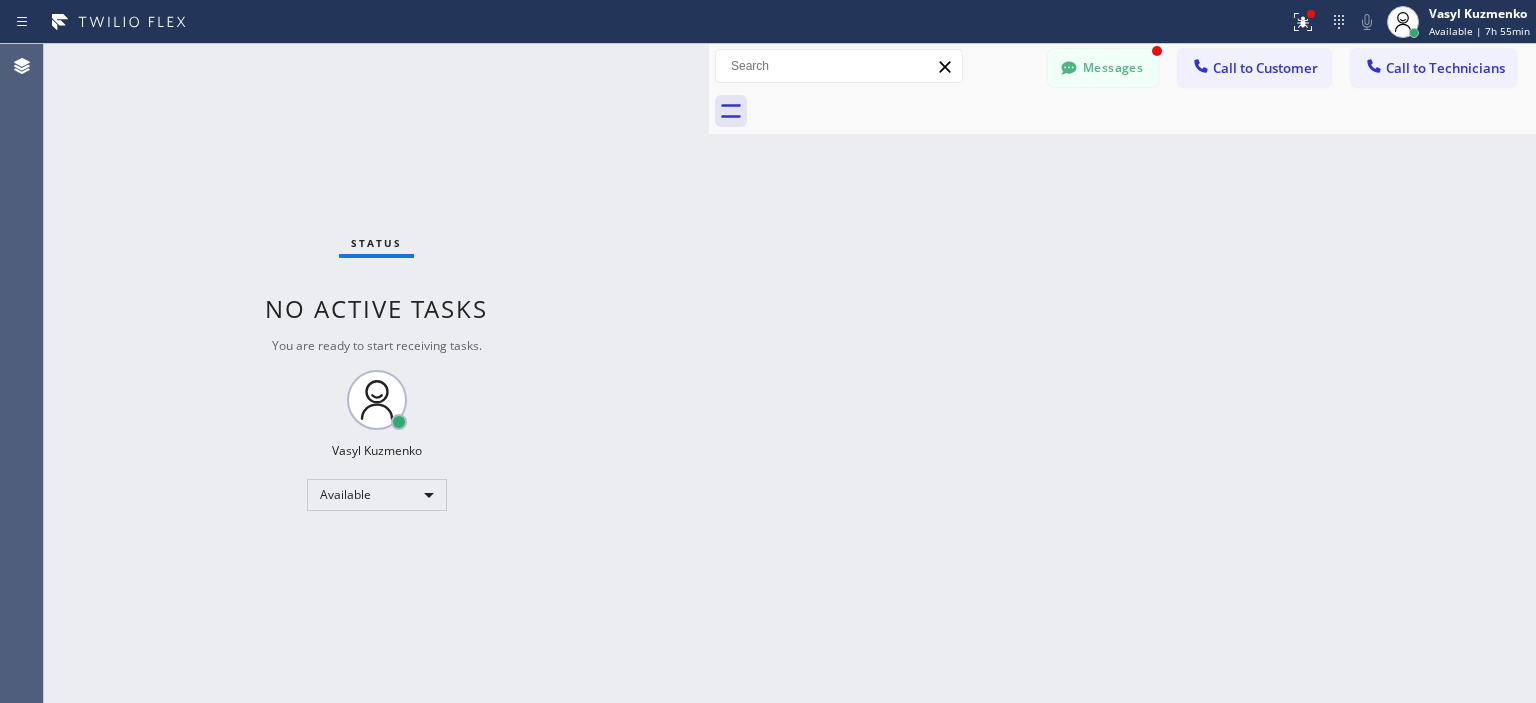scroll, scrollTop: 0, scrollLeft: 0, axis: both 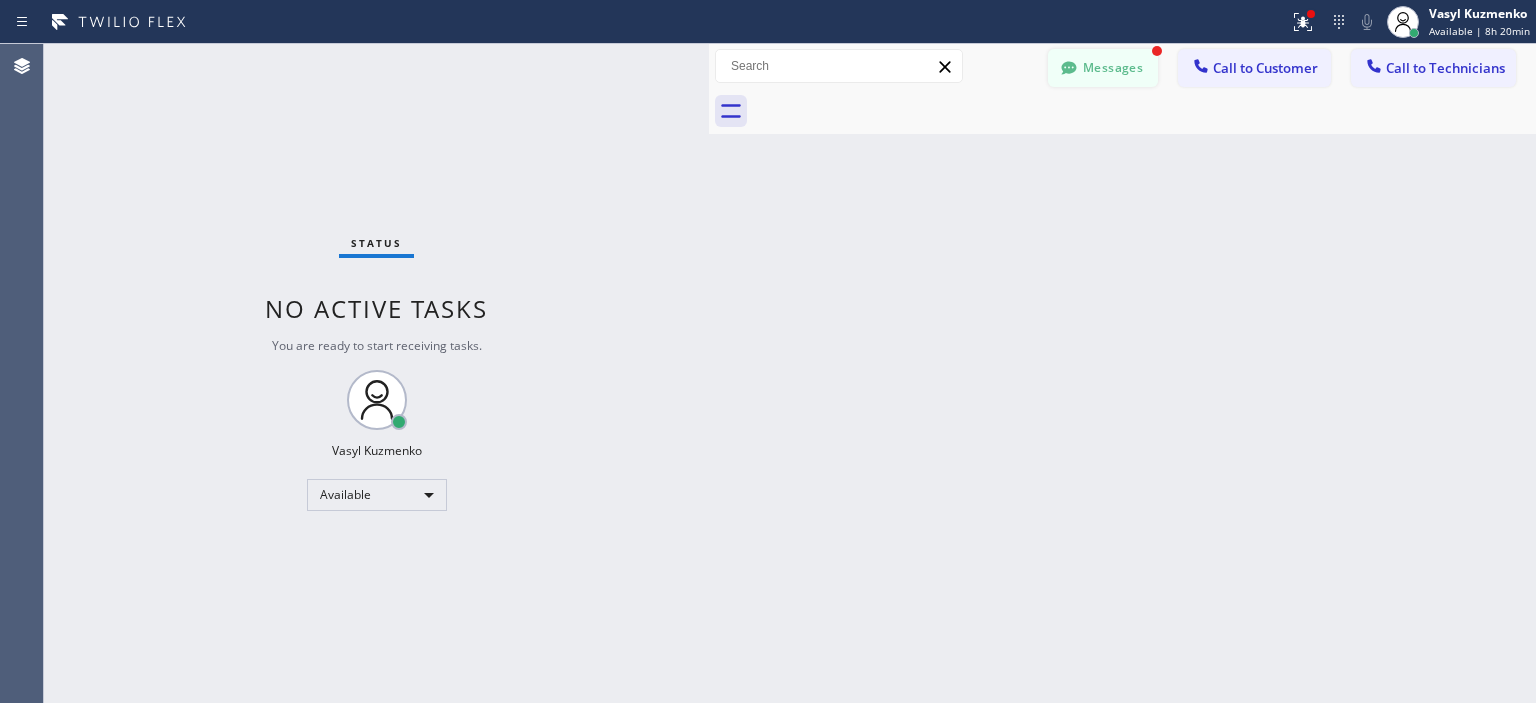 click on "Messages" at bounding box center [1103, 68] 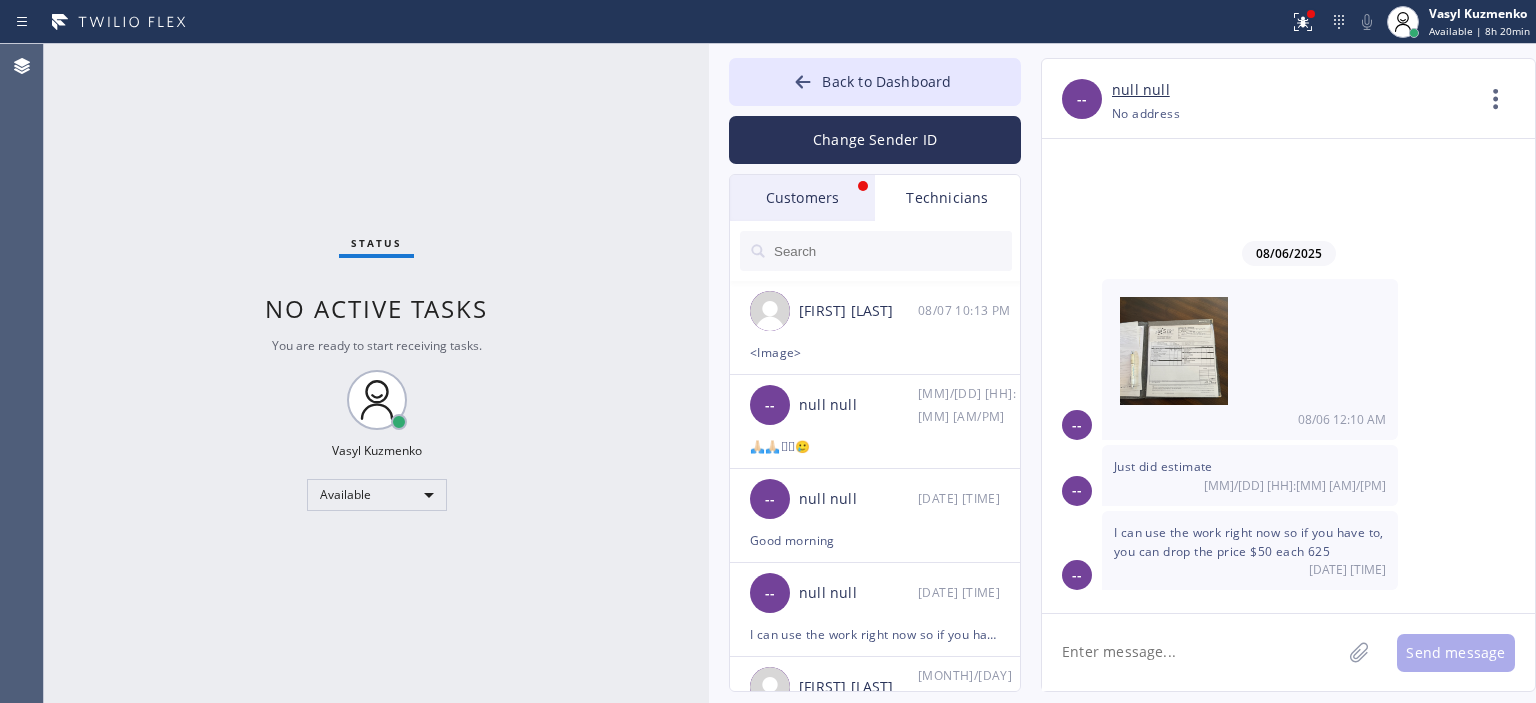 click on "Customers" at bounding box center [802, 198] 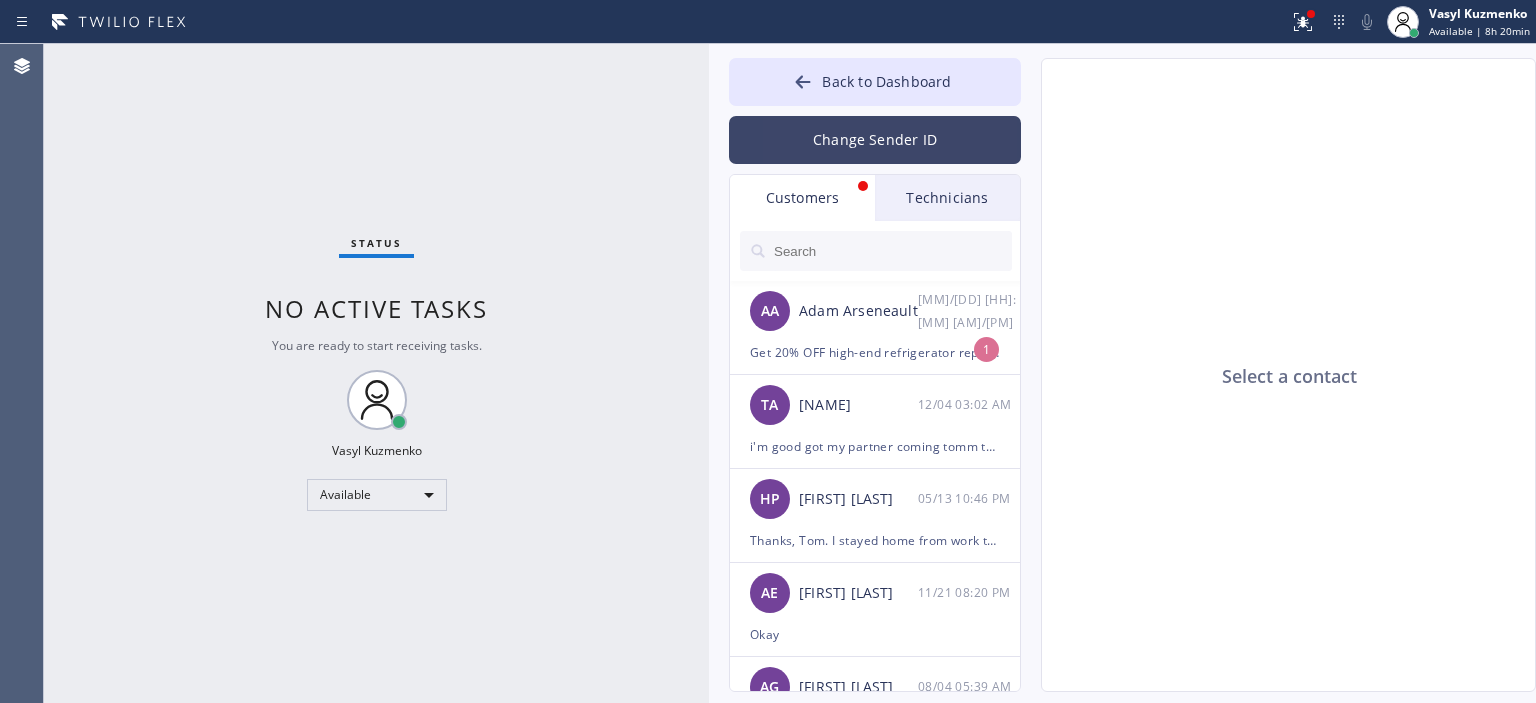 click on "Change Sender ID" at bounding box center [875, 140] 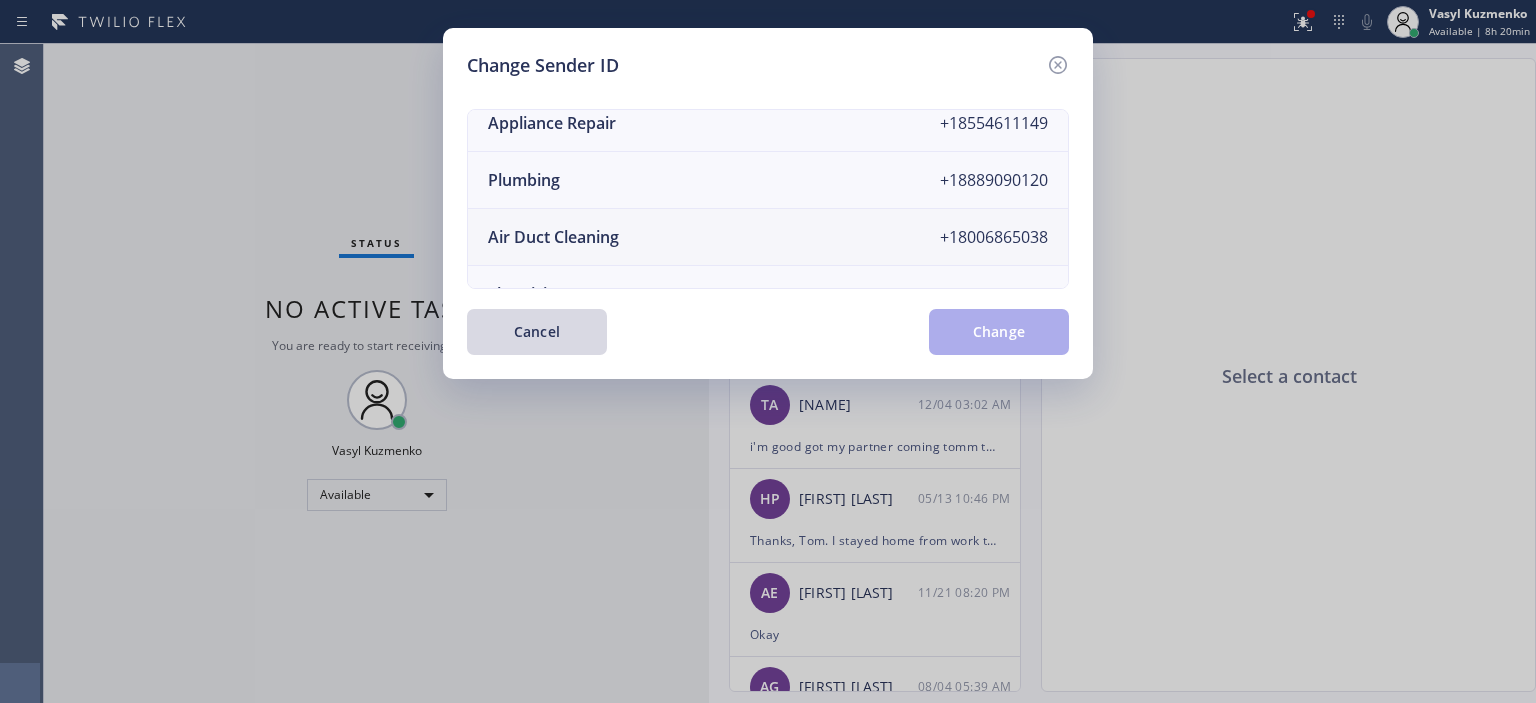 scroll, scrollTop: 187, scrollLeft: 0, axis: vertical 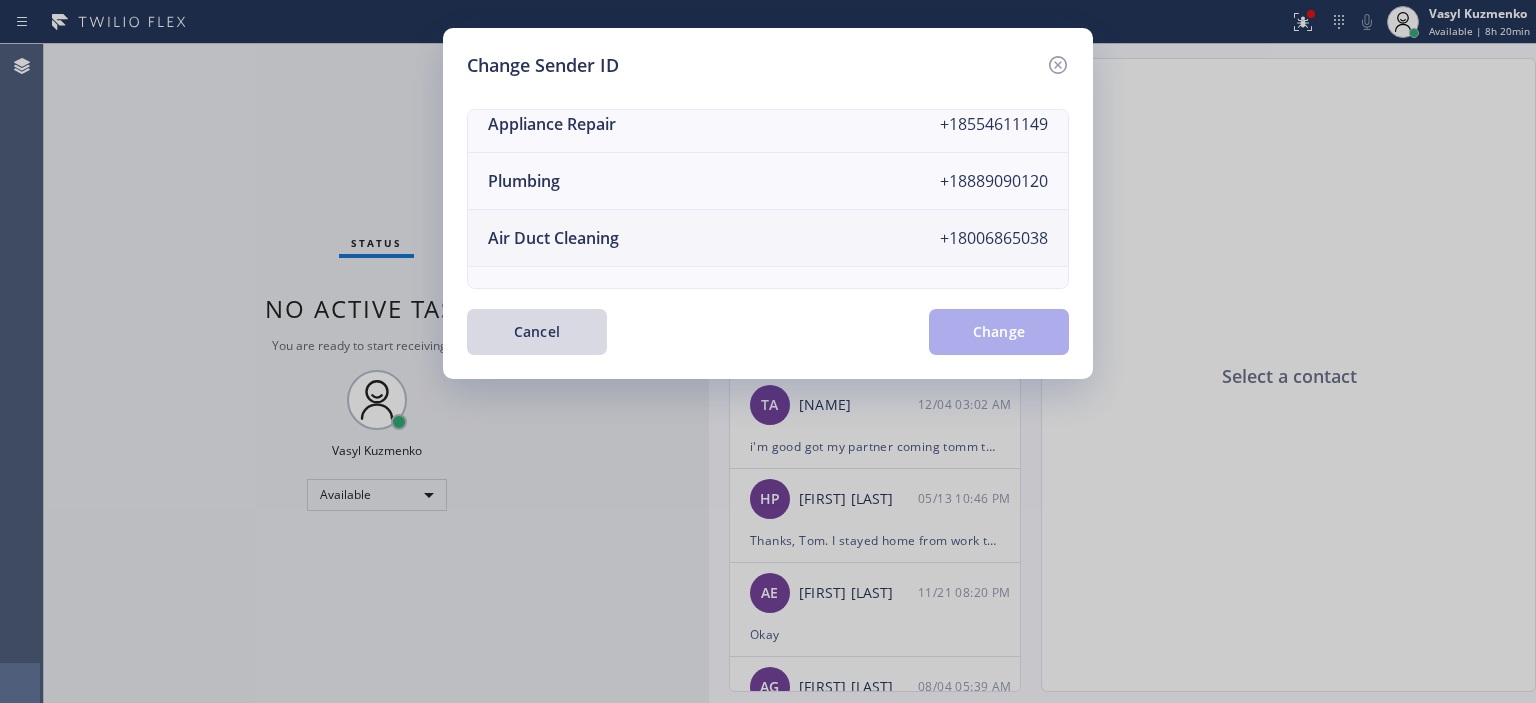 click on "Air Duct Cleaning +18006865038" at bounding box center (768, 238) 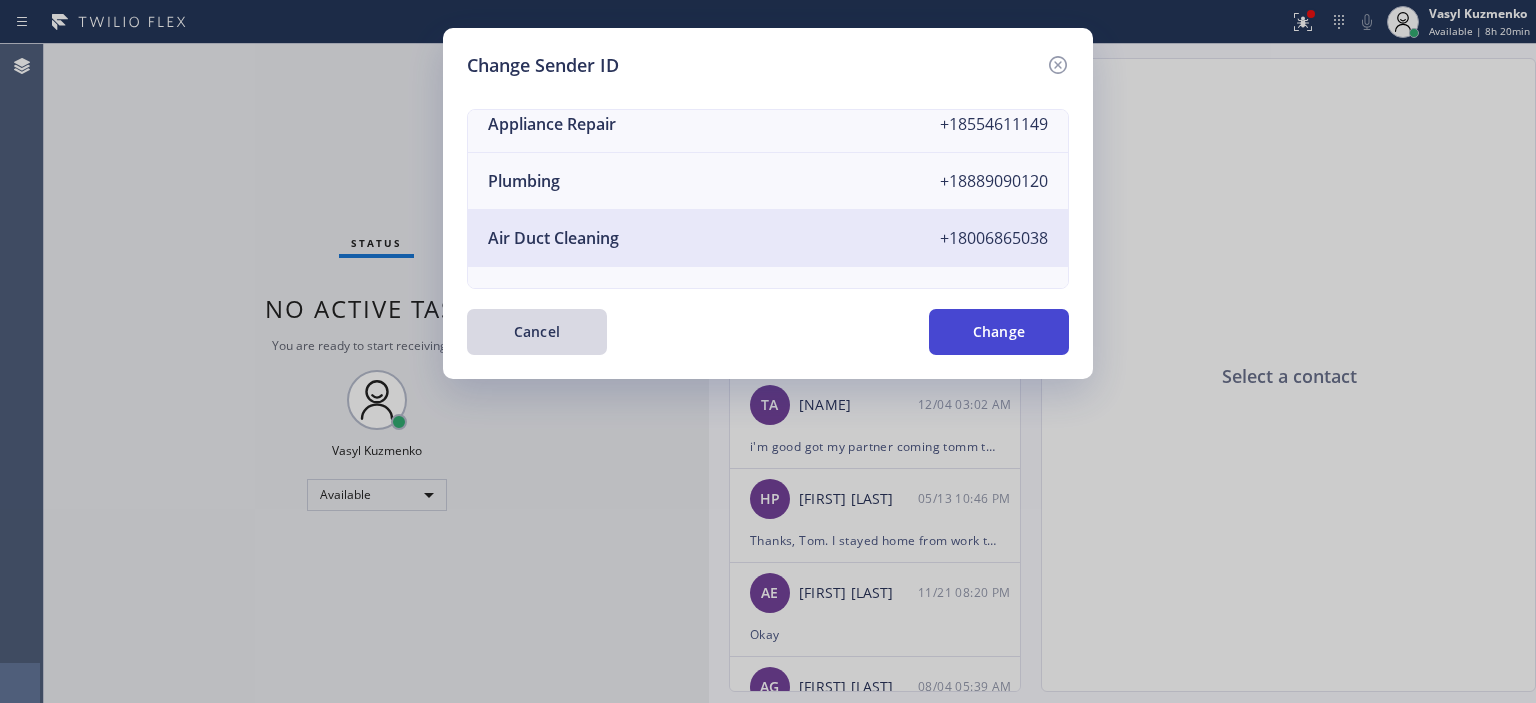 click on "Change" at bounding box center (999, 332) 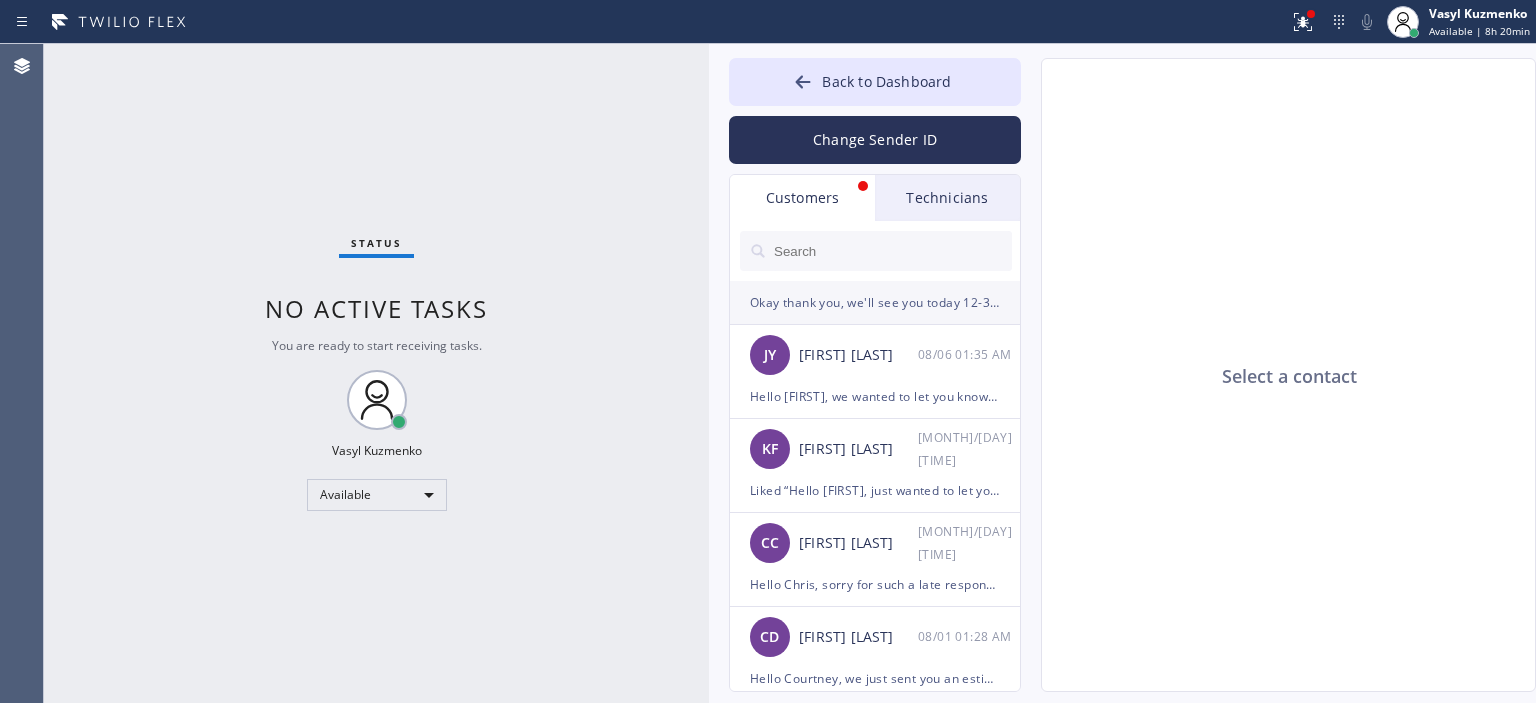 scroll, scrollTop: 0, scrollLeft: 0, axis: both 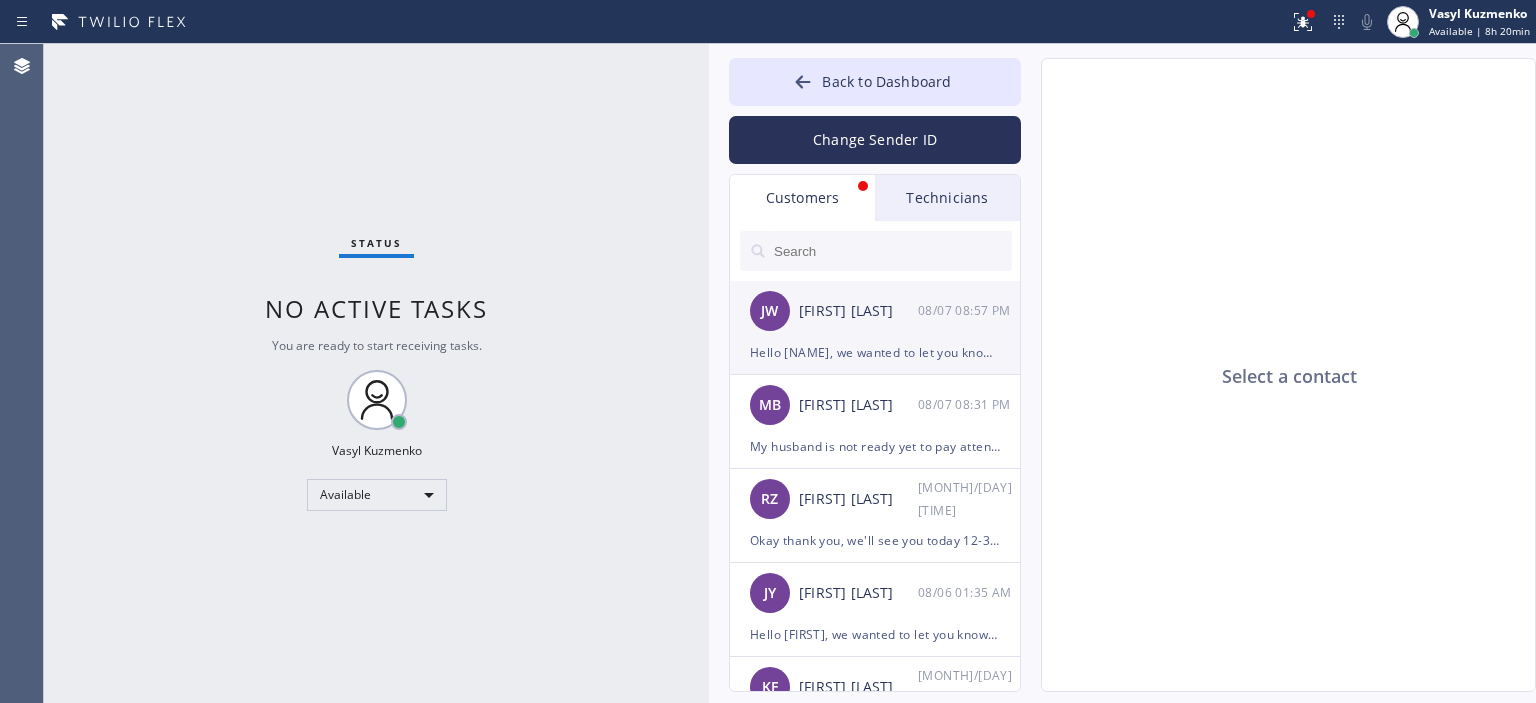 click on "[FIRST] [LAST] [DATE] [TIME]" at bounding box center (876, 311) 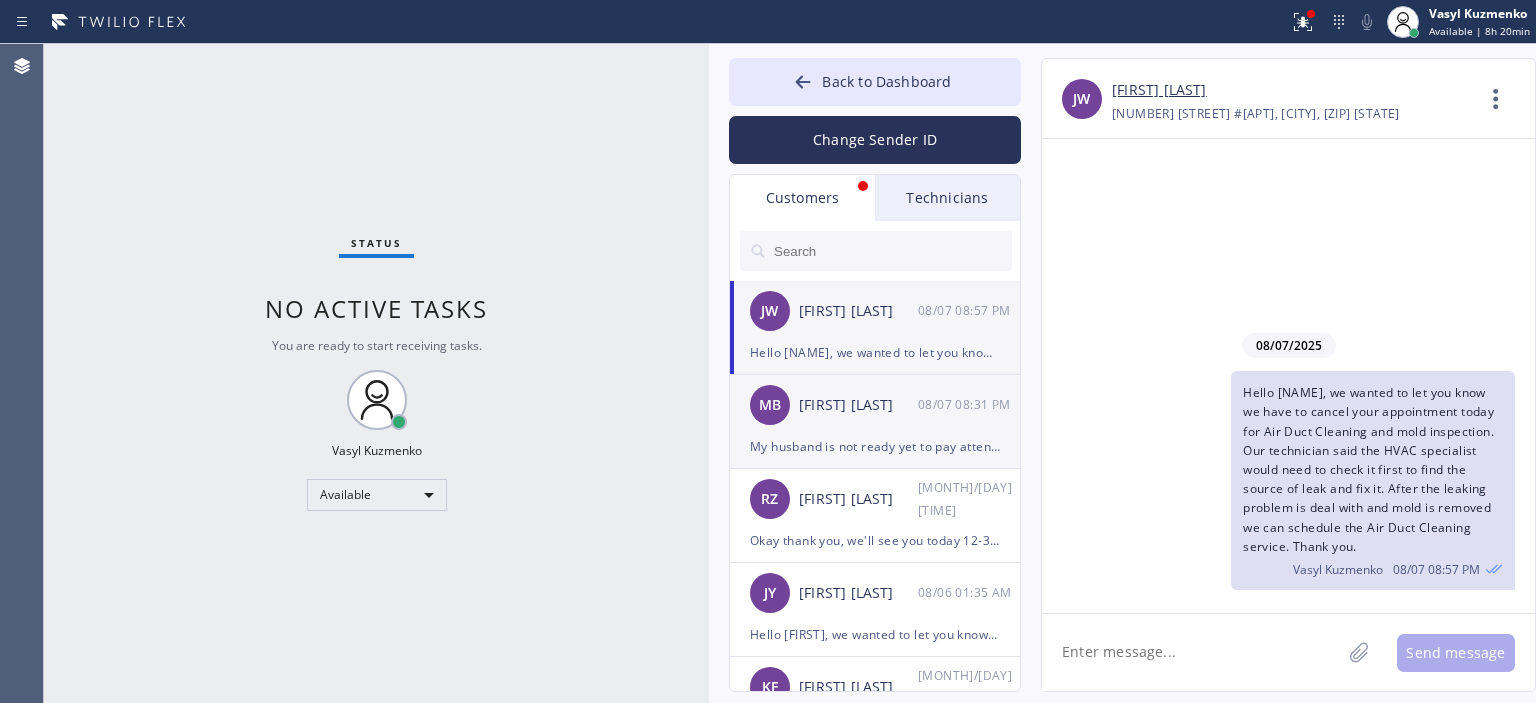 click on "[FIRST] [LAST]" at bounding box center (858, 405) 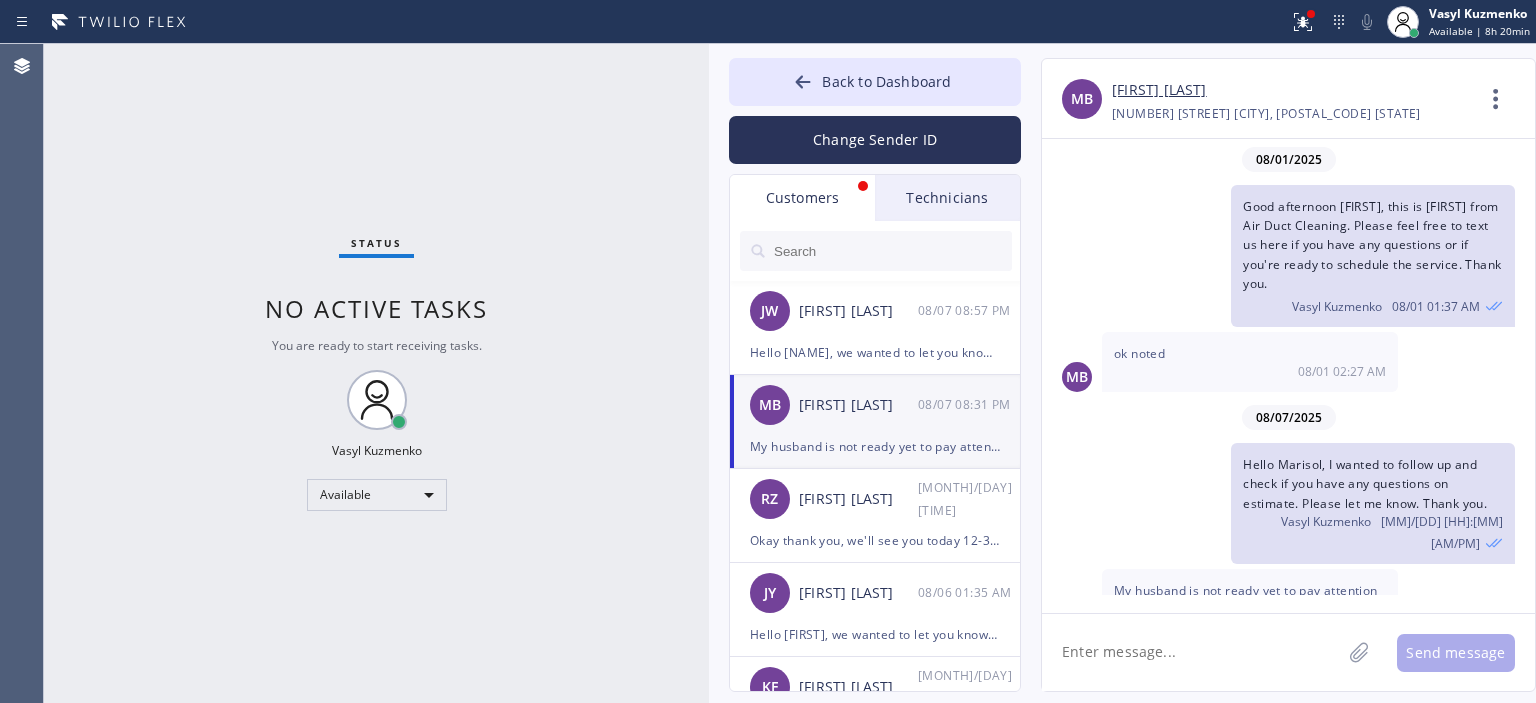 scroll, scrollTop: 35, scrollLeft: 0, axis: vertical 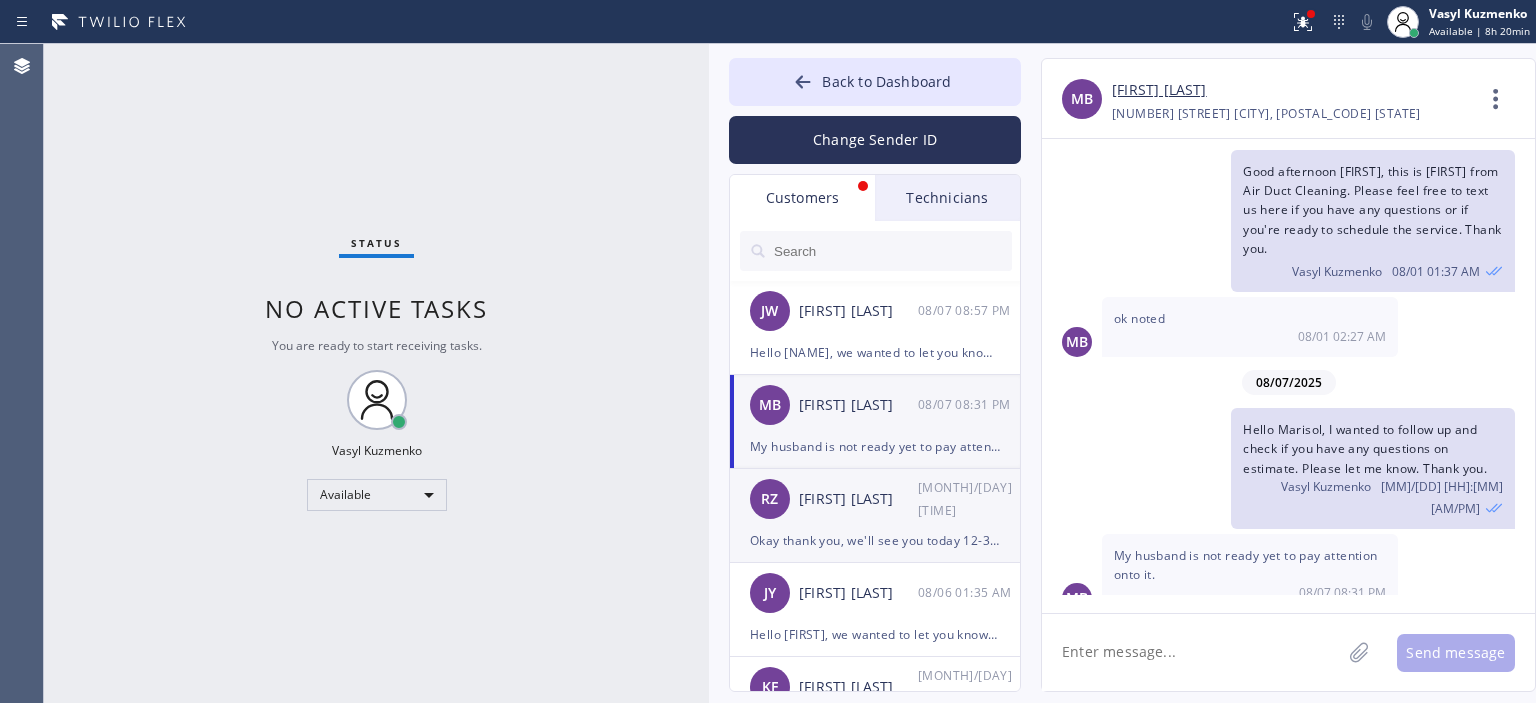 click on "RZ [FIRST] [LAST] 08/07 07:32 PM" at bounding box center (876, 499) 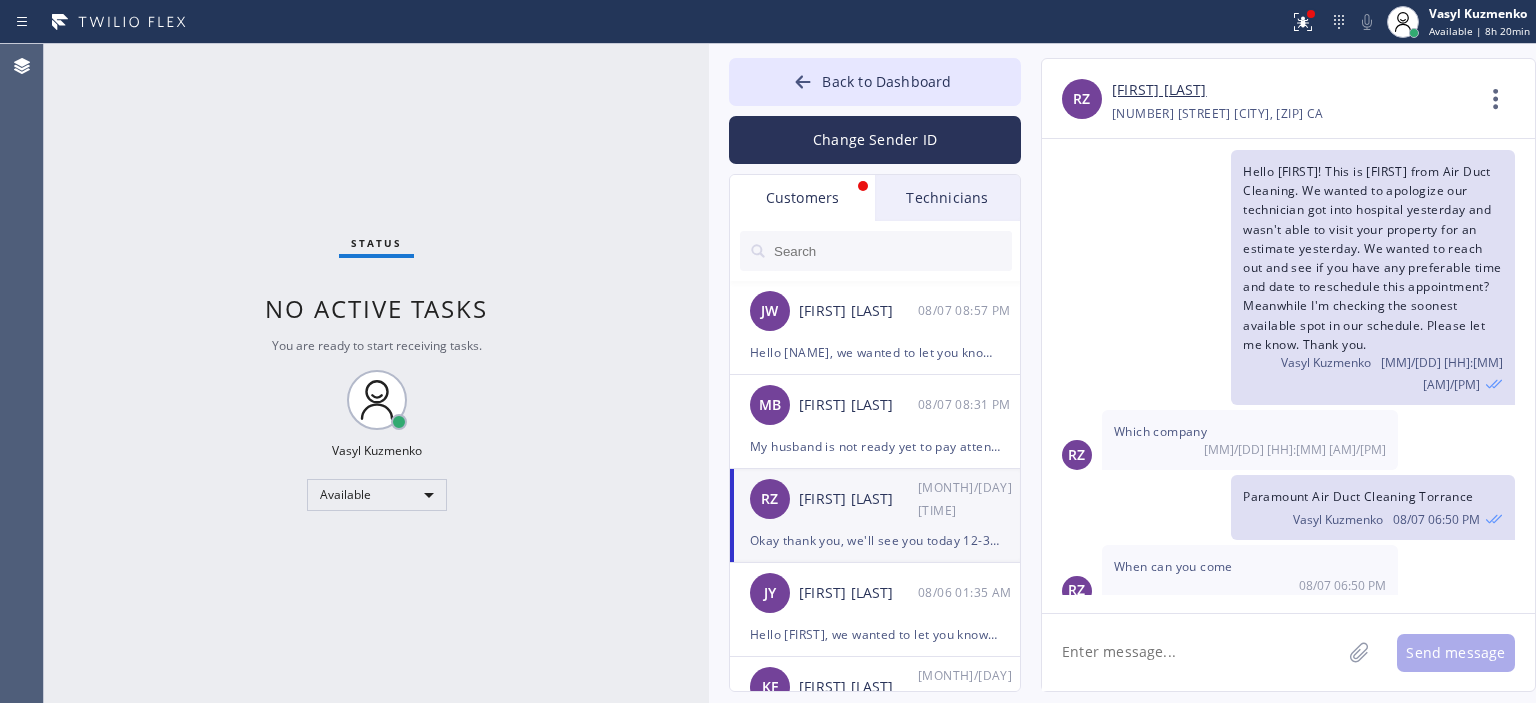 scroll, scrollTop: 377, scrollLeft: 0, axis: vertical 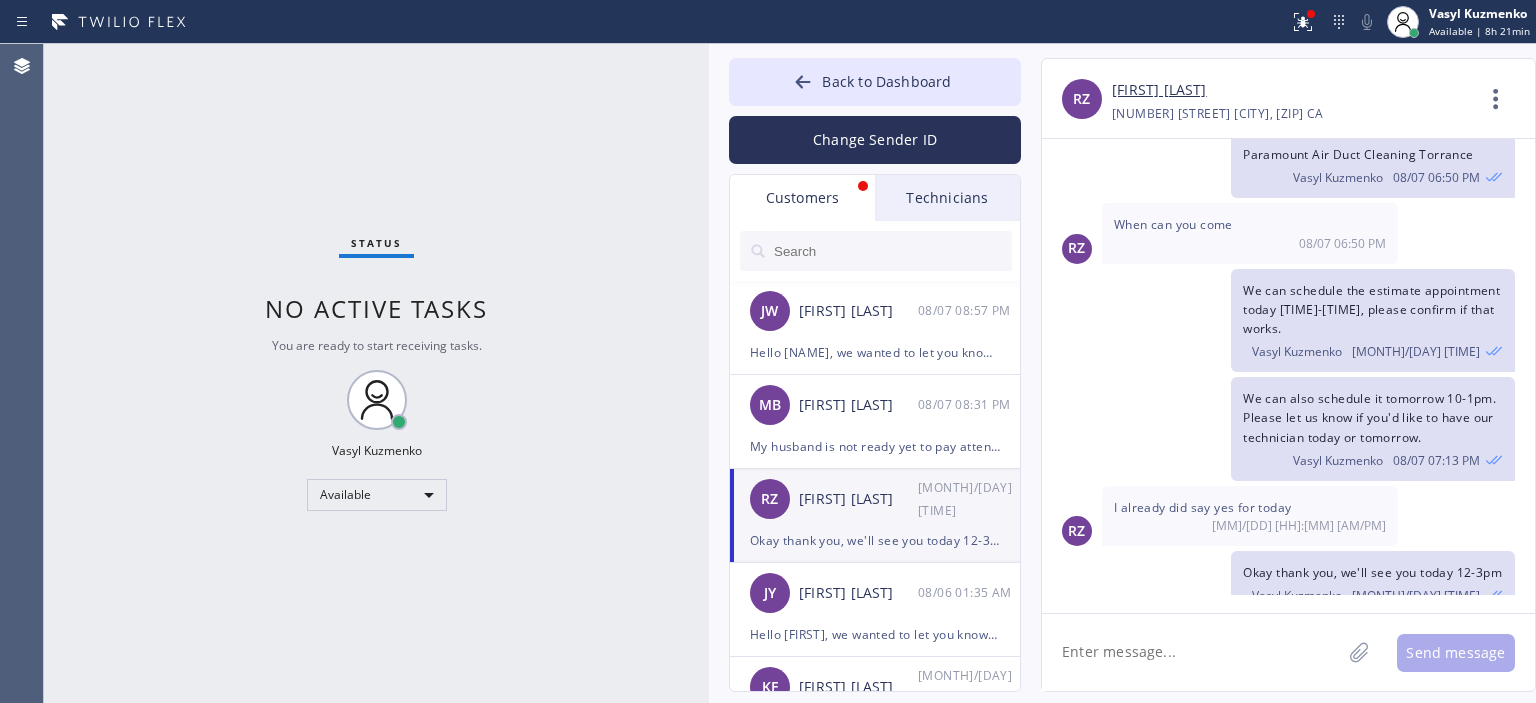 click at bounding box center (892, 251) 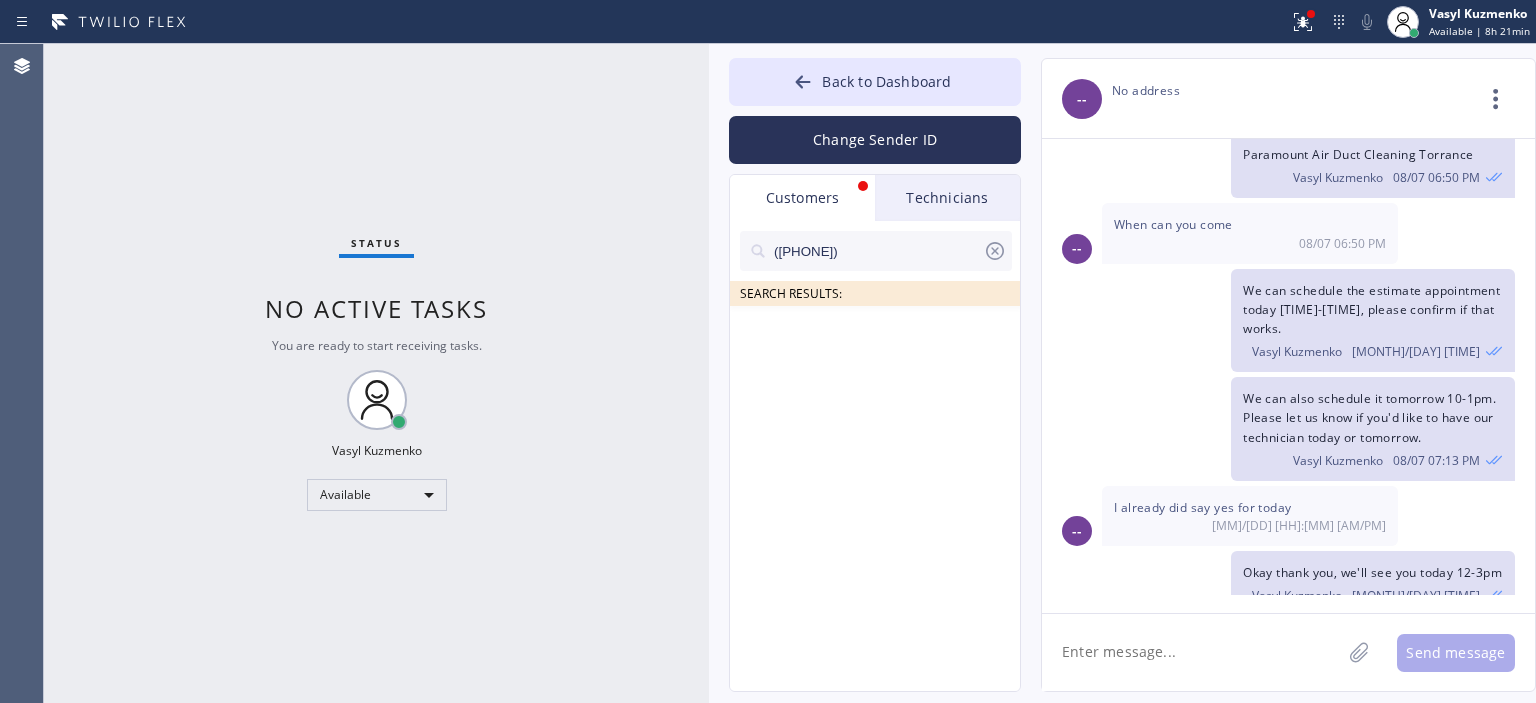 click on "([PHONE])" at bounding box center (877, 251) 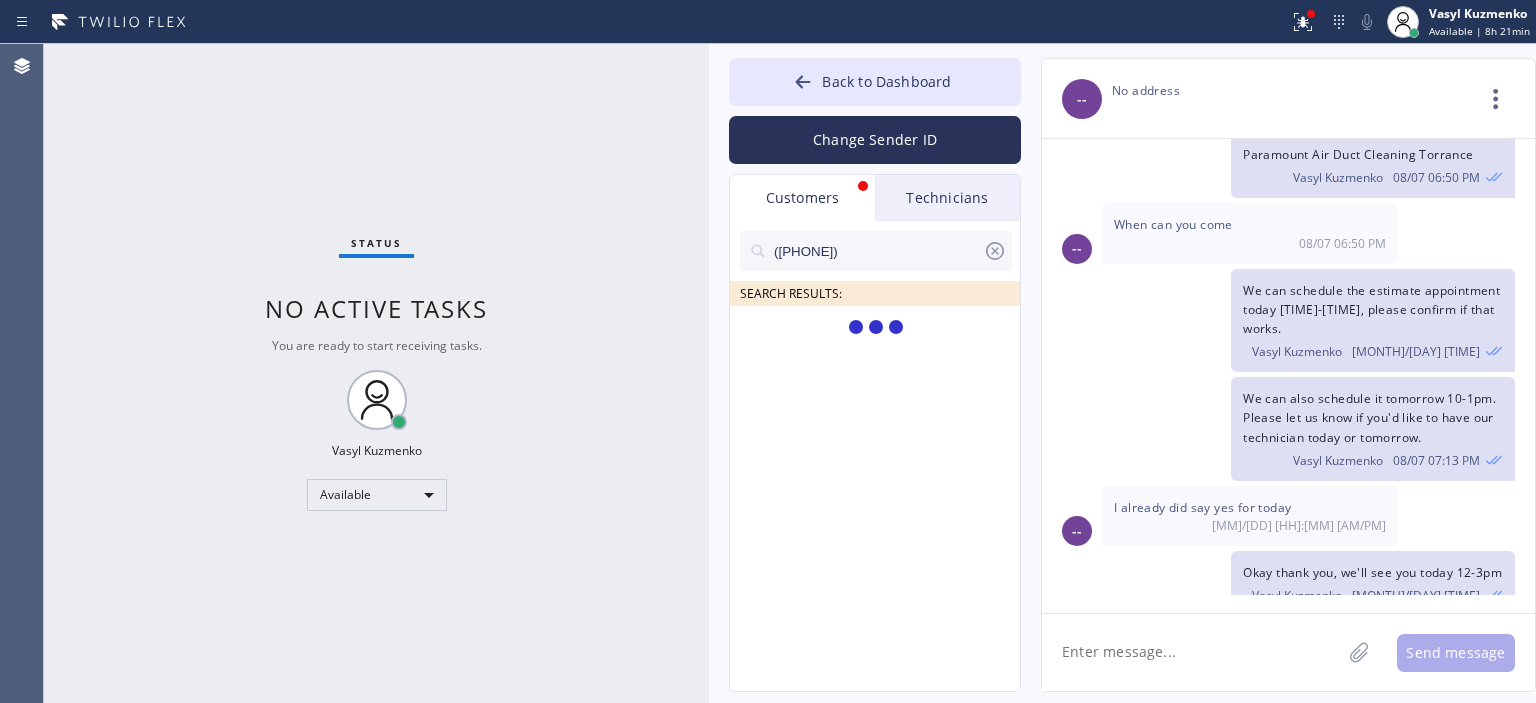 click on "([PHONE])" at bounding box center [877, 251] 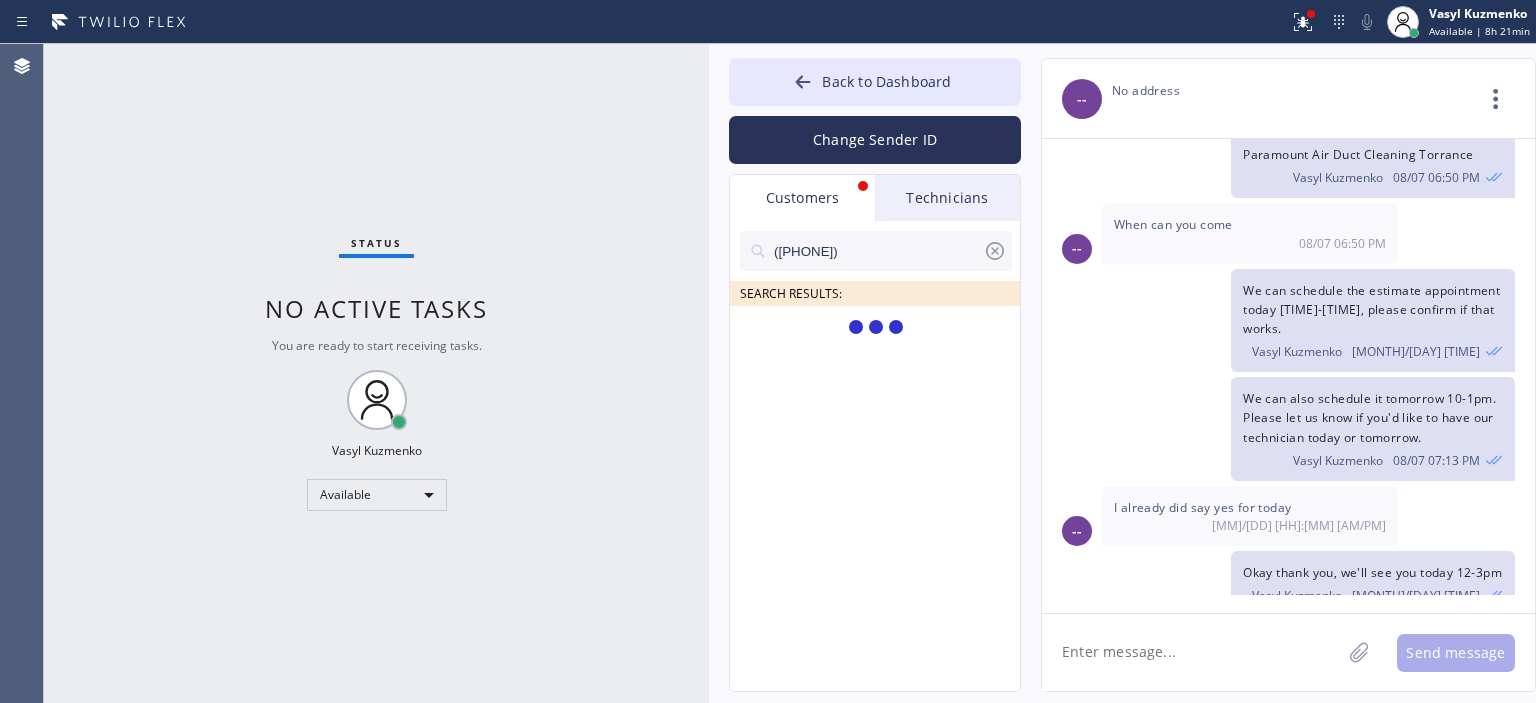 type on "([AREA]) [EXCHANGE]-[LINE]" 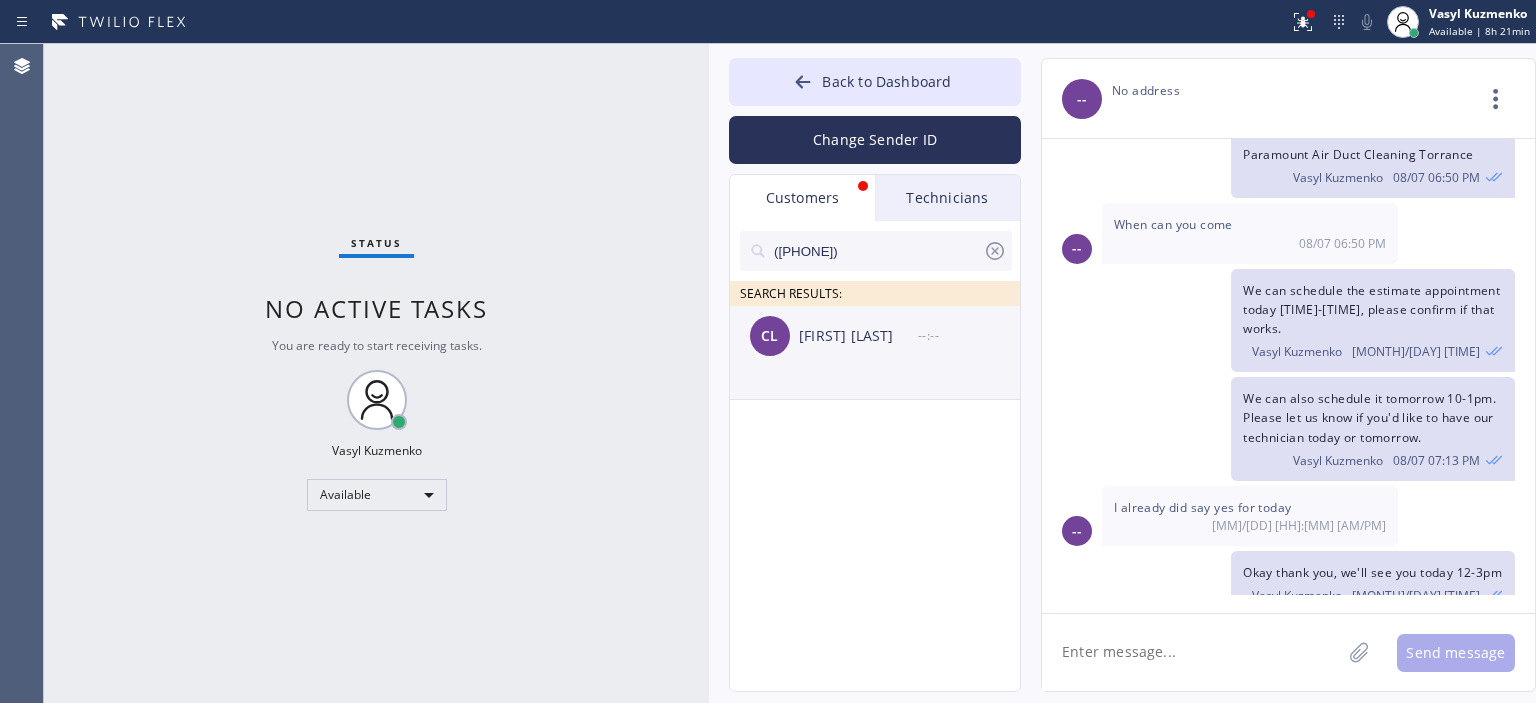 click on "[FIRST] [LAST]" at bounding box center (858, 336) 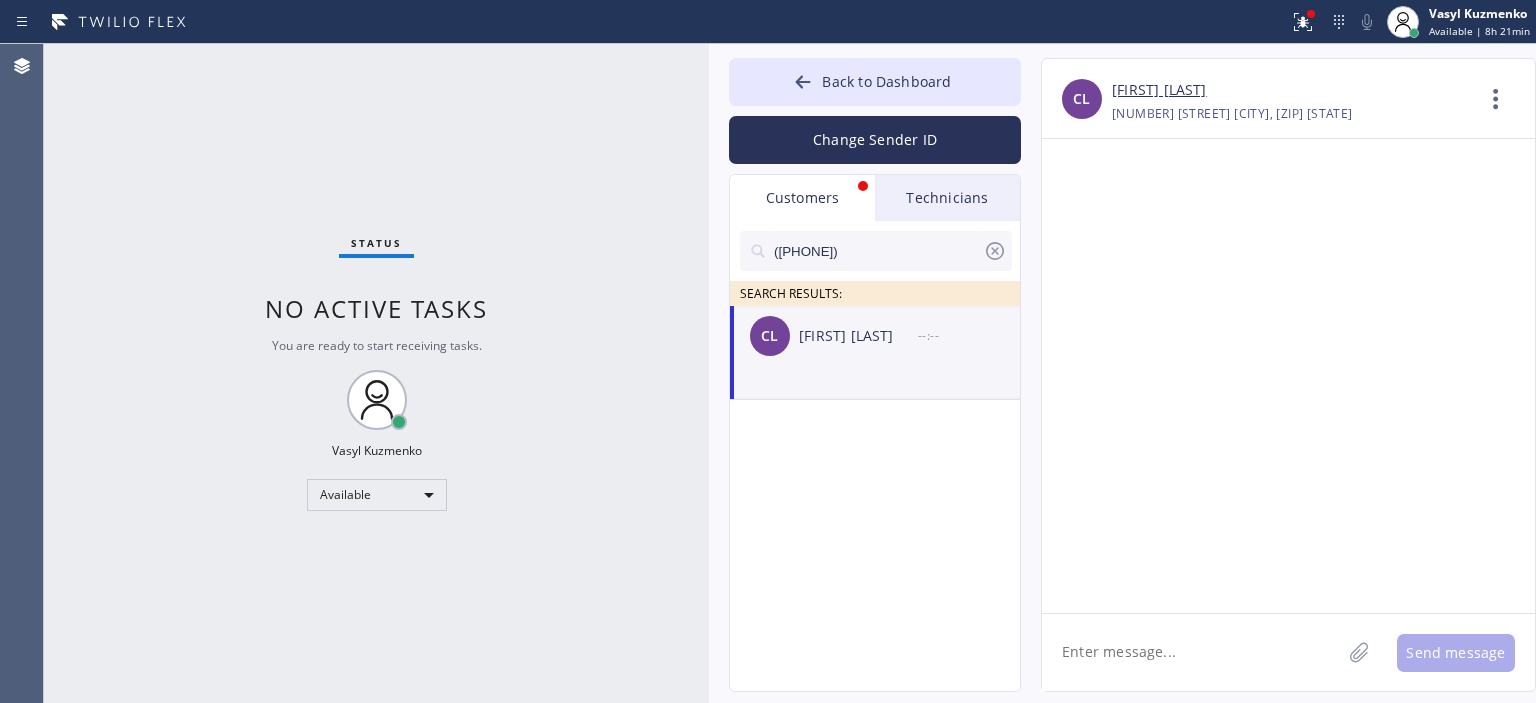 scroll, scrollTop: 0, scrollLeft: 0, axis: both 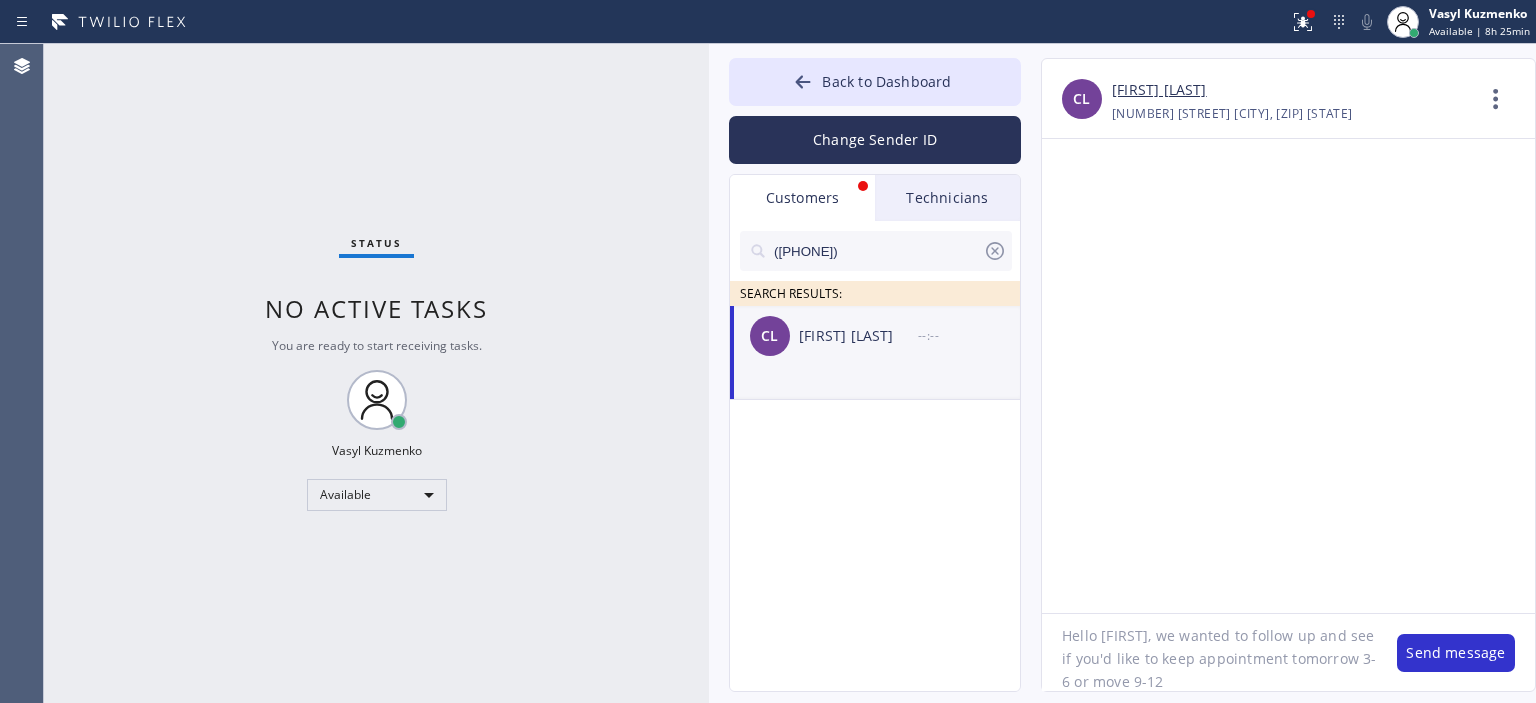 click on "Hello [FIRST], we wanted to follow up and see if you'd like to keep appointment tomorrow 3-6 or move 9-12" 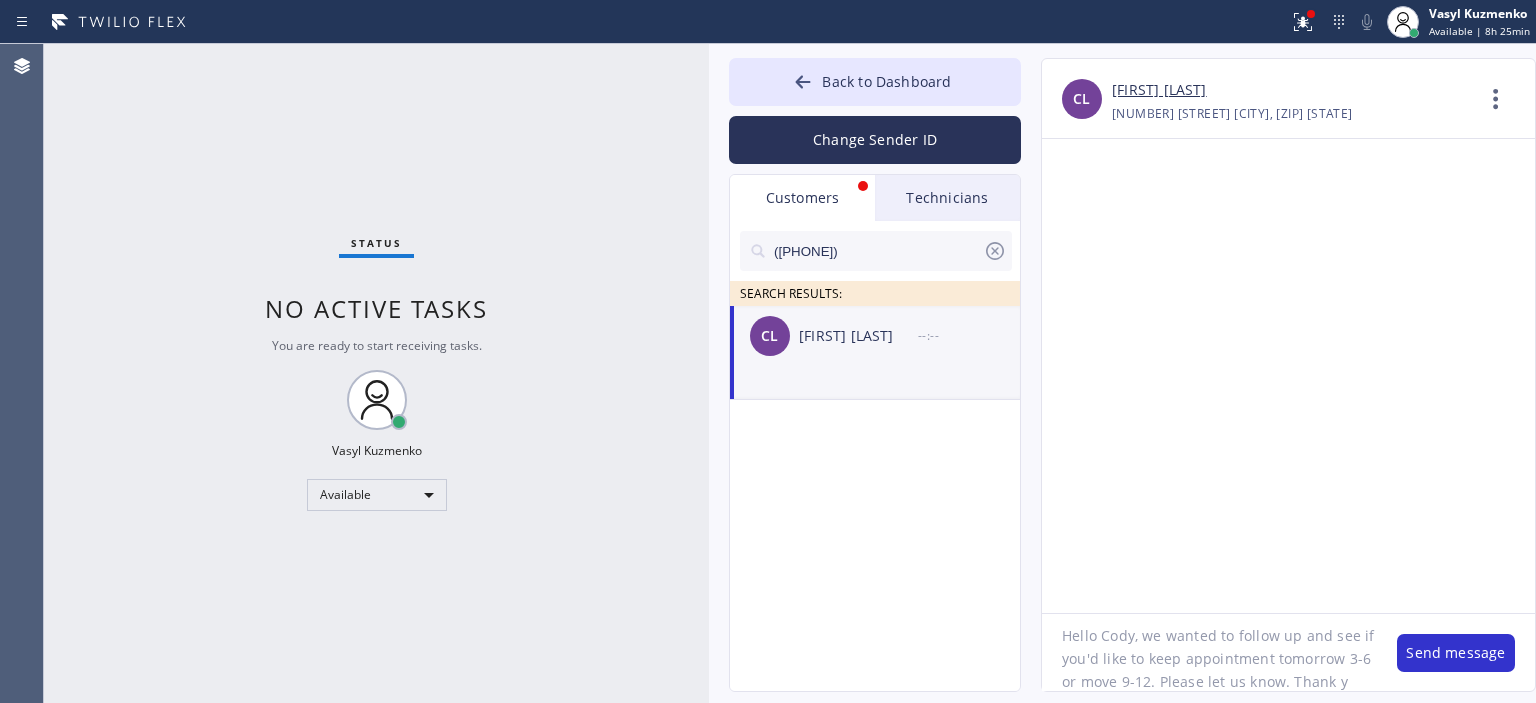 scroll, scrollTop: 40, scrollLeft: 0, axis: vertical 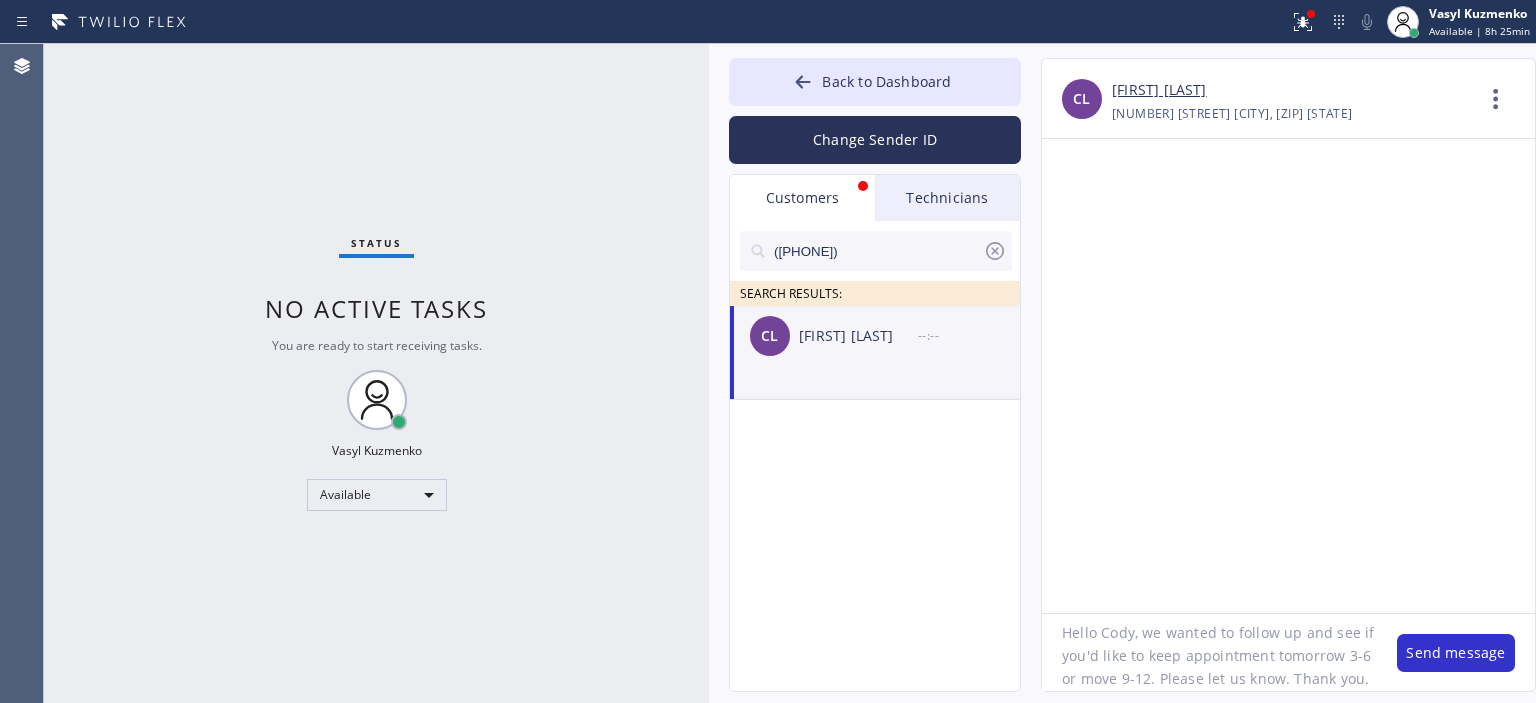 click on "Hello Cody, we wanted to follow up and see if you'd like to keep appointment tomorrow 3-6 or move 9-12. Please let us know. Thank you." 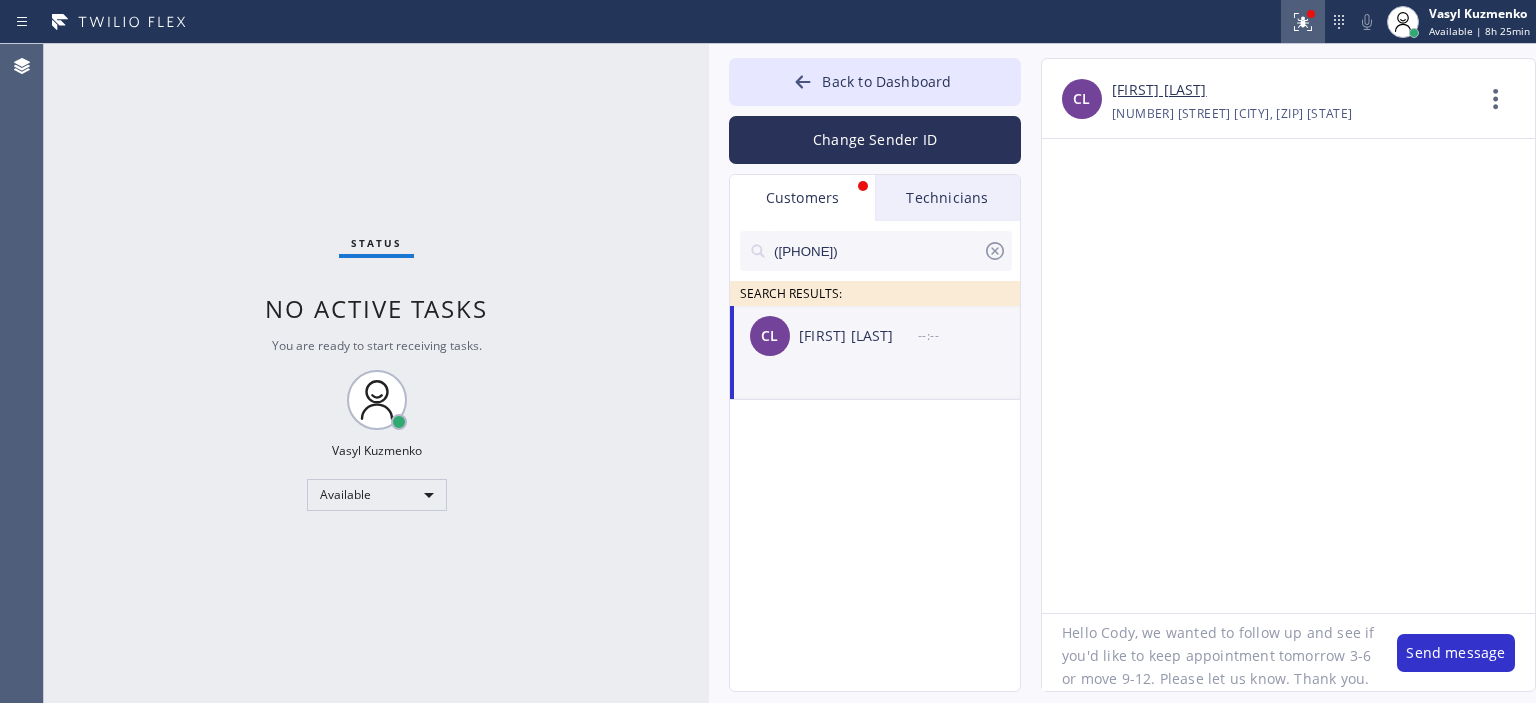 type on "Hello Cody, we wanted to follow up and see if you'd like to keep appointment tomorrow 3-6 or move 9-12. Please let us know. Thank you." 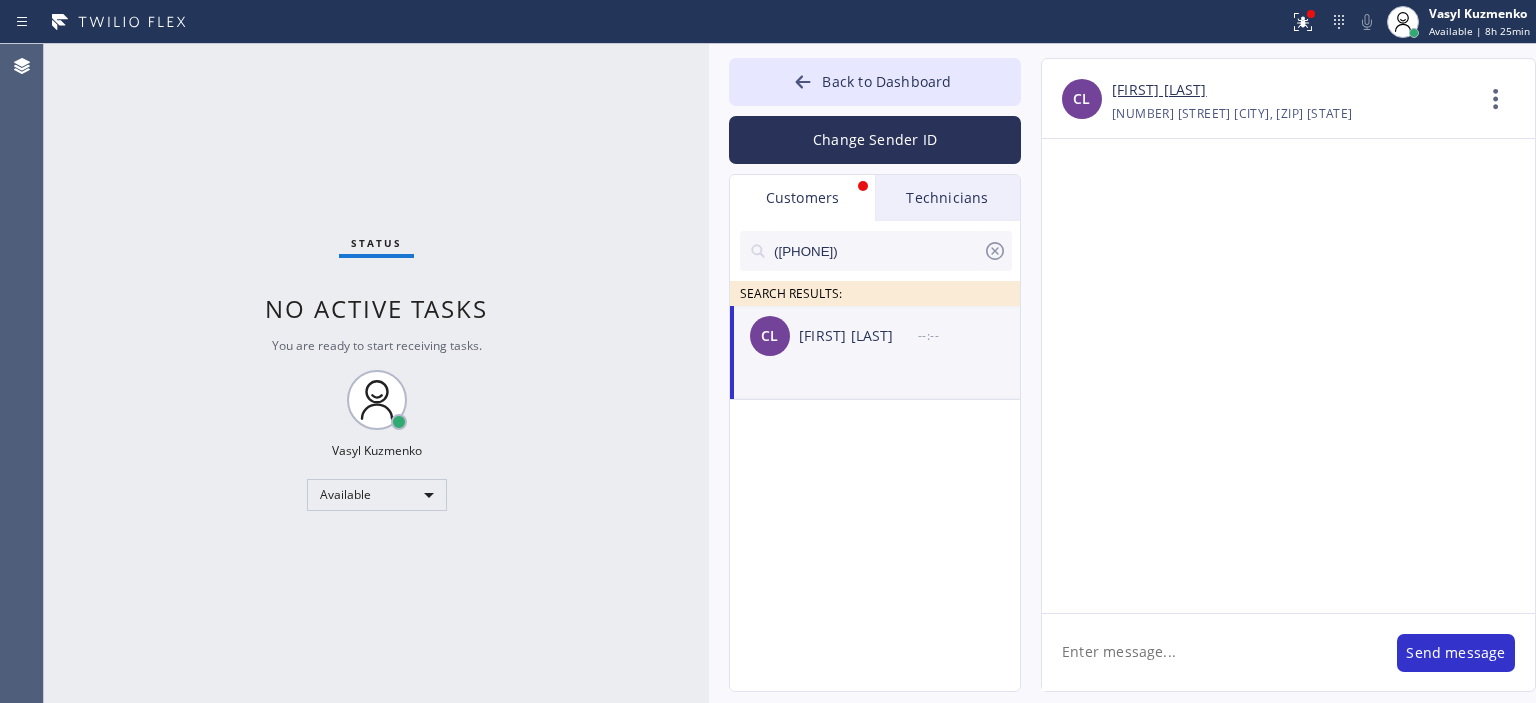 scroll, scrollTop: 0, scrollLeft: 0, axis: both 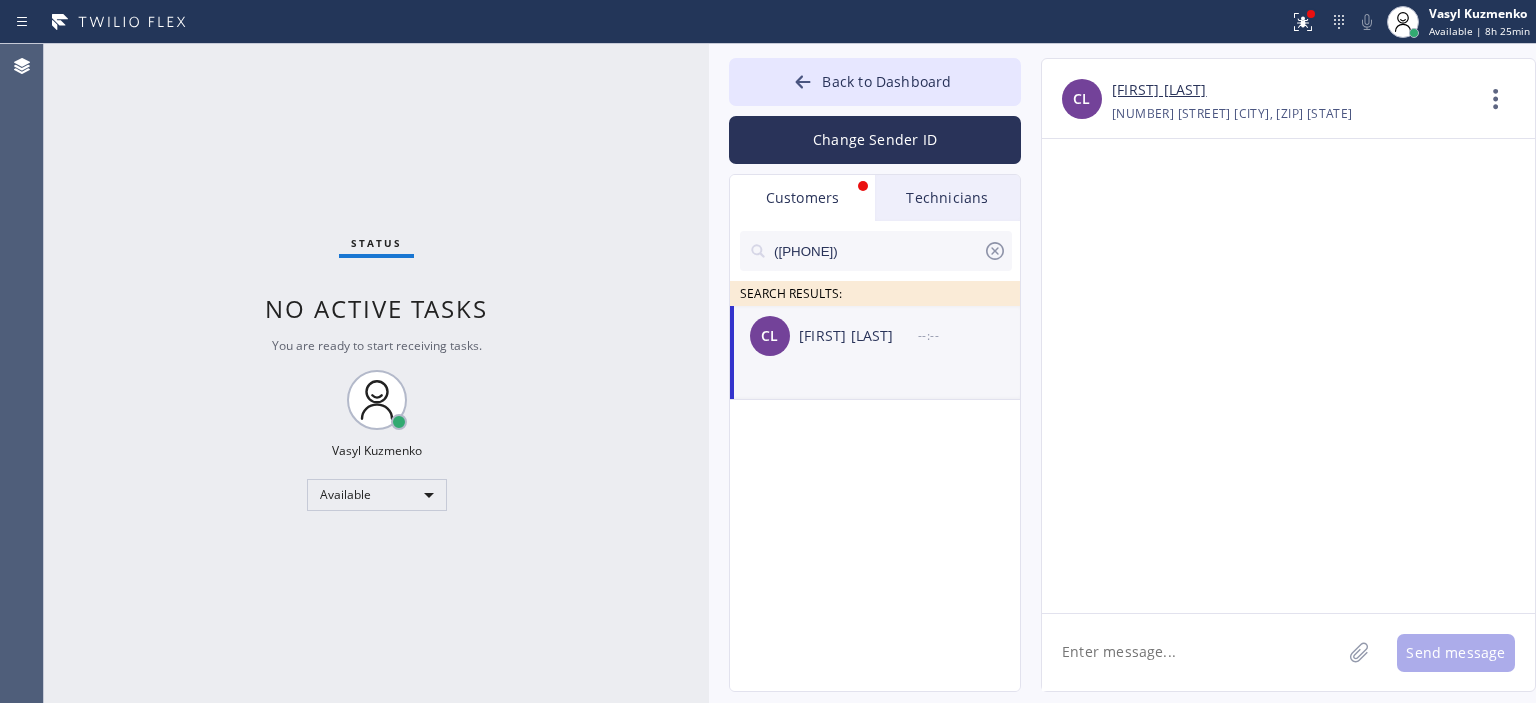 paste on "Hello Cody, we wanted to follow up and see if you'd like to keep appointment tomorrow 3-6 or move 9-12. Please let us know. Thank you." 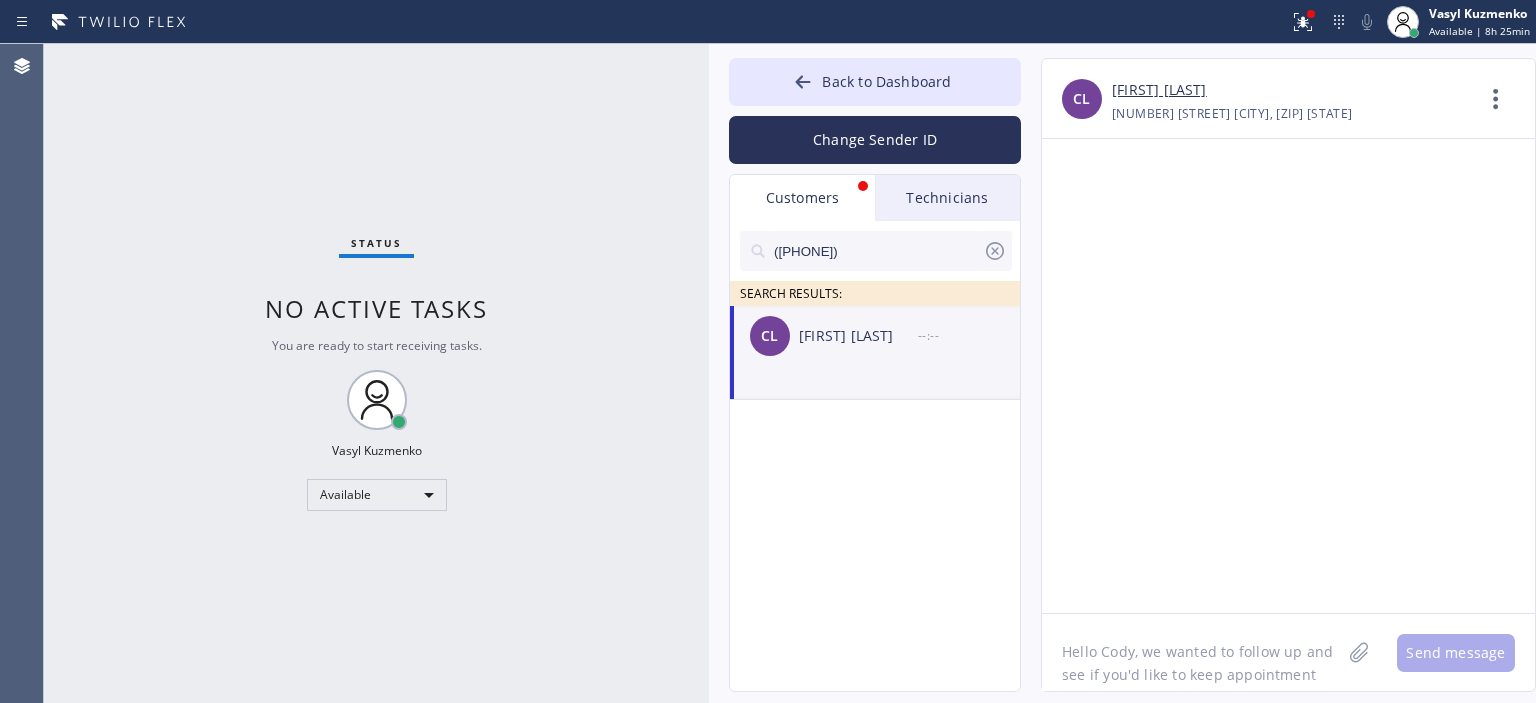 scroll, scrollTop: 40, scrollLeft: 0, axis: vertical 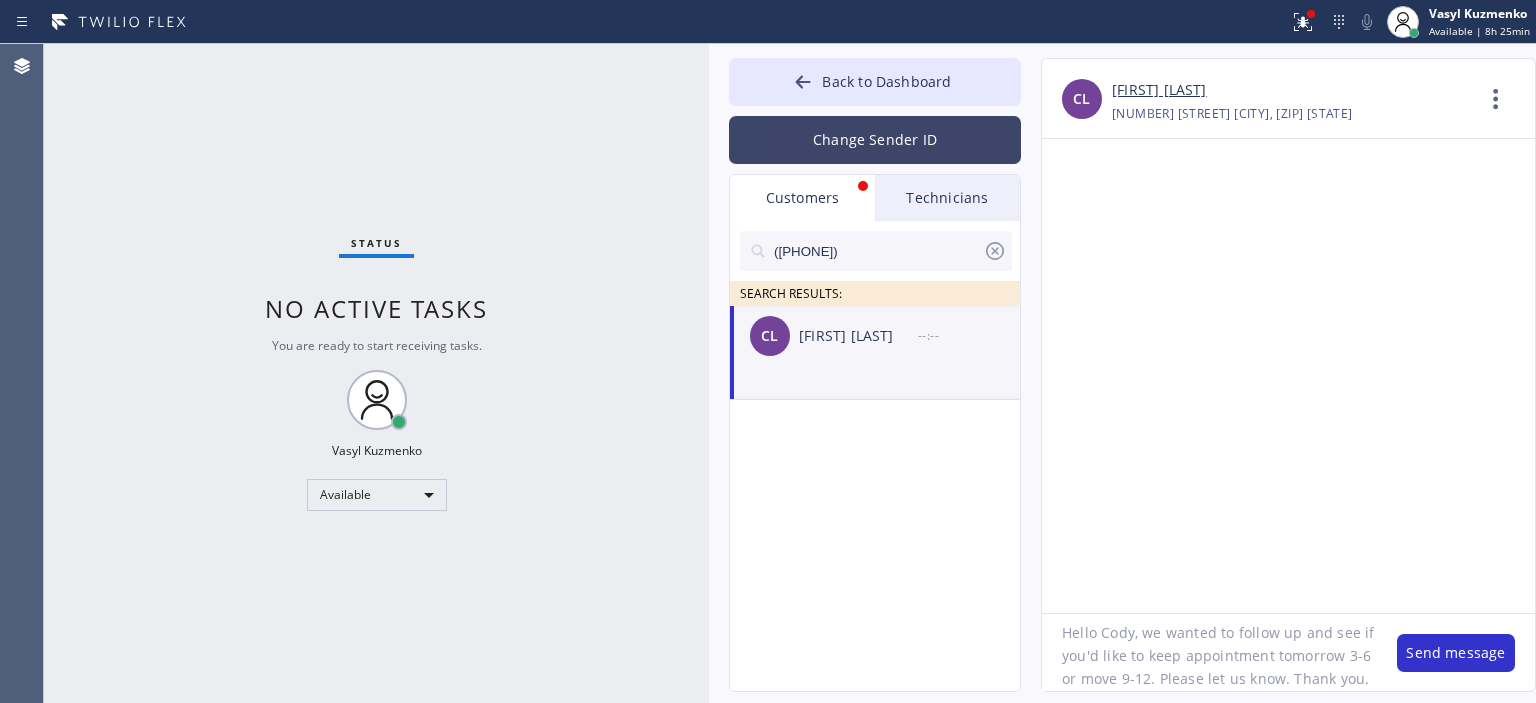 click on "Change Sender ID" at bounding box center [875, 140] 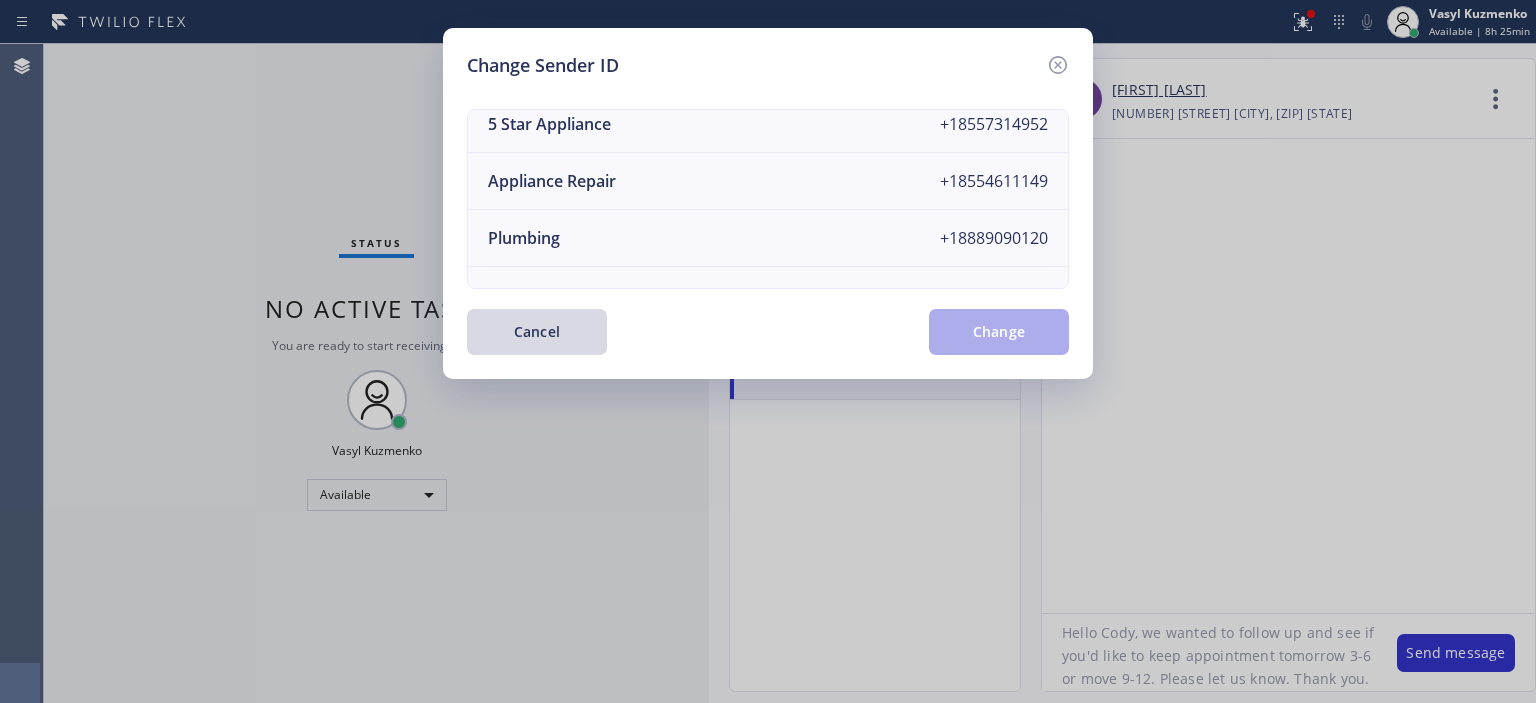scroll, scrollTop: 0, scrollLeft: 0, axis: both 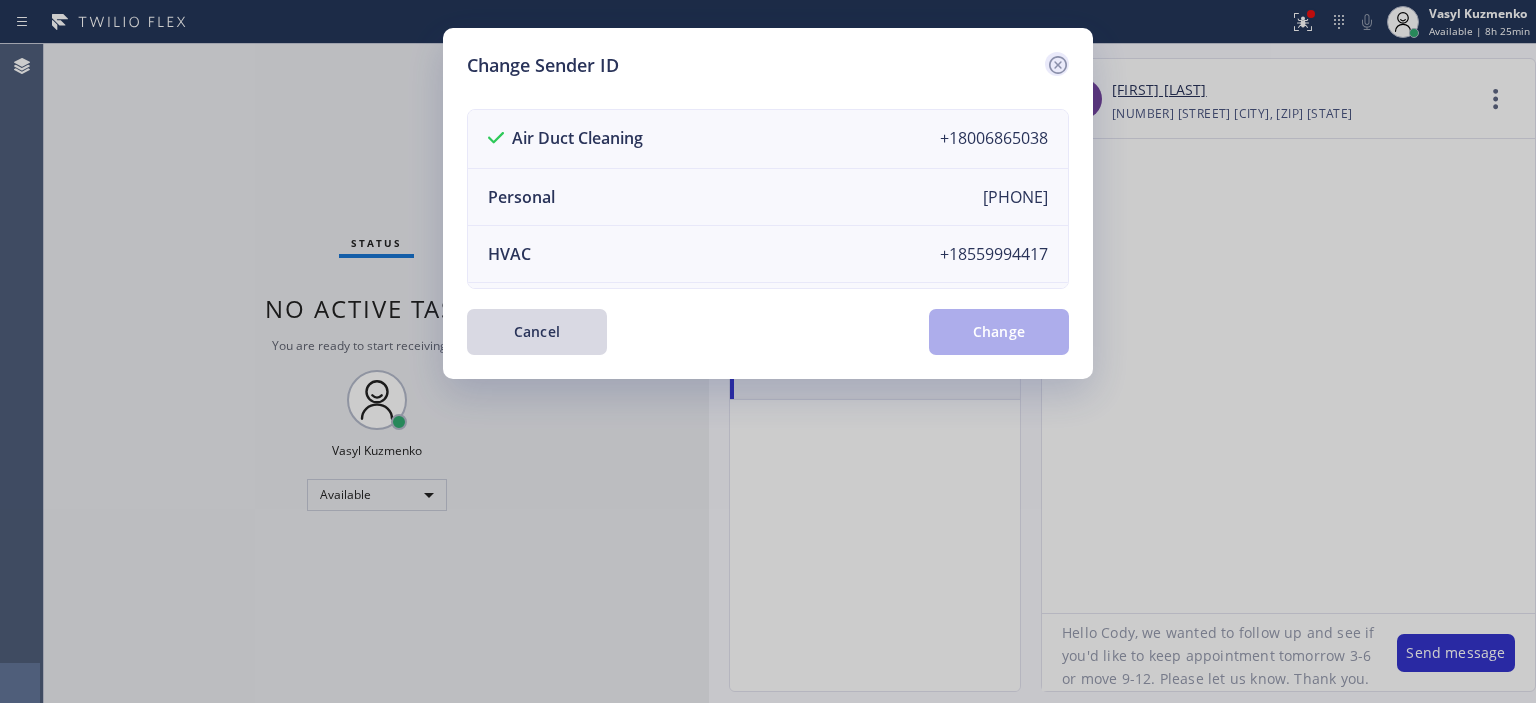 click 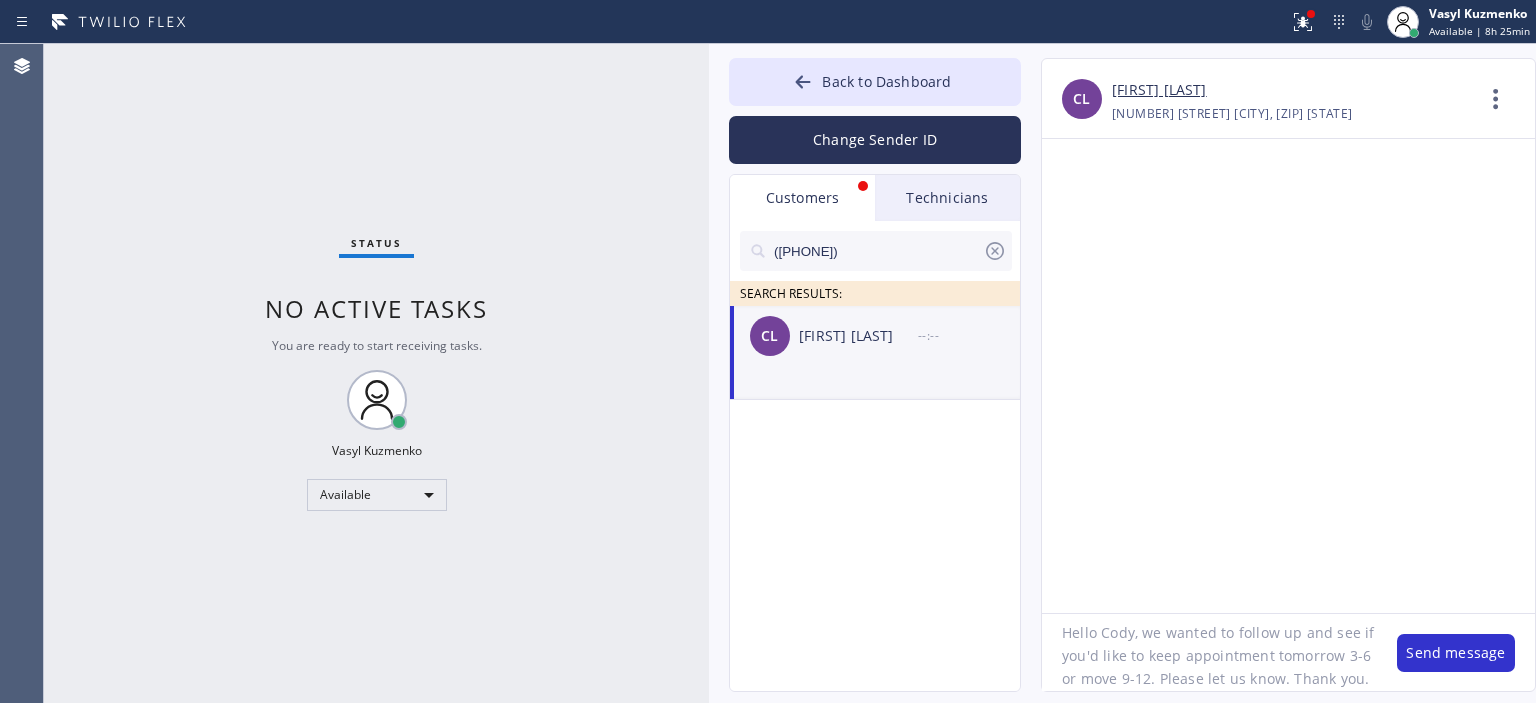 click on "Status   No active tasks     You are ready to start receiving tasks.   [FIRST] [LAST] Available" at bounding box center [376, 373] 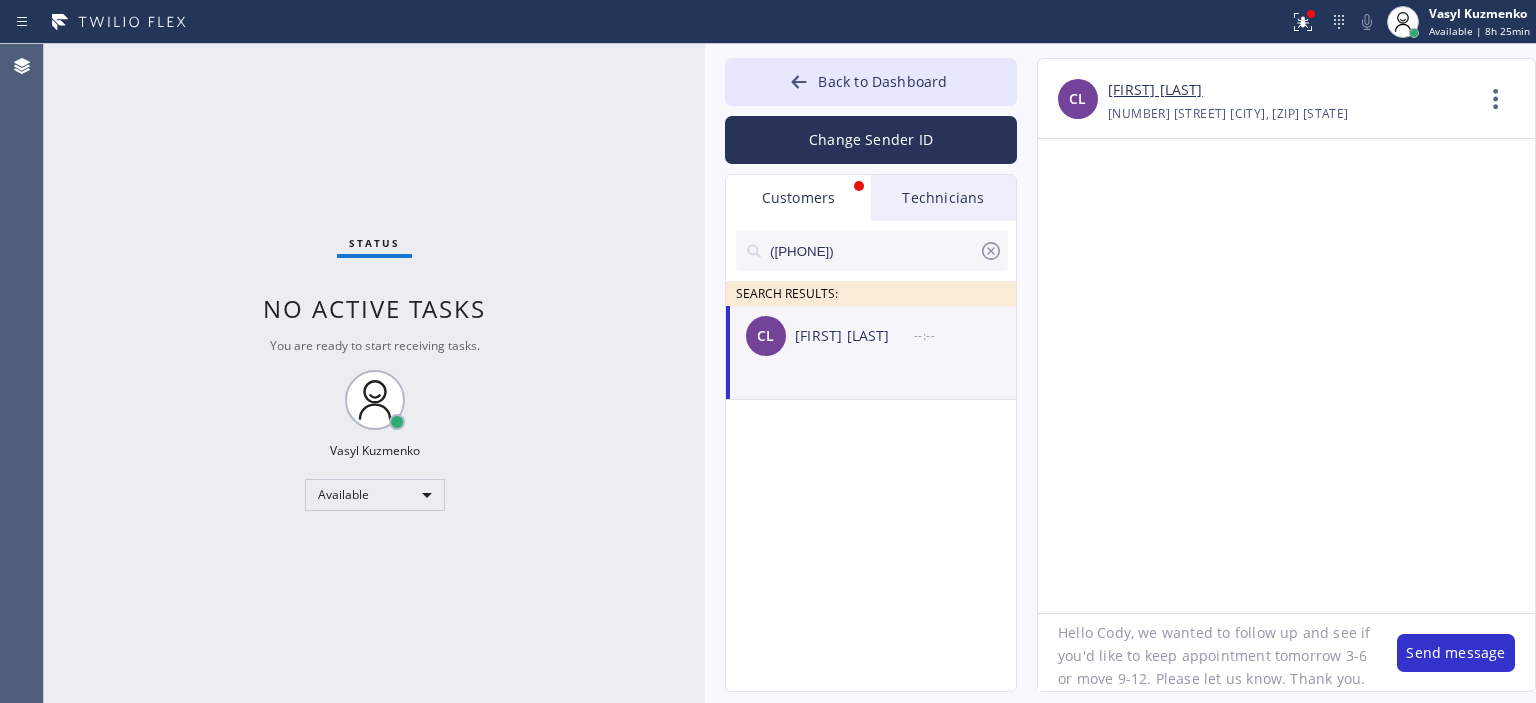 scroll, scrollTop: 18, scrollLeft: 0, axis: vertical 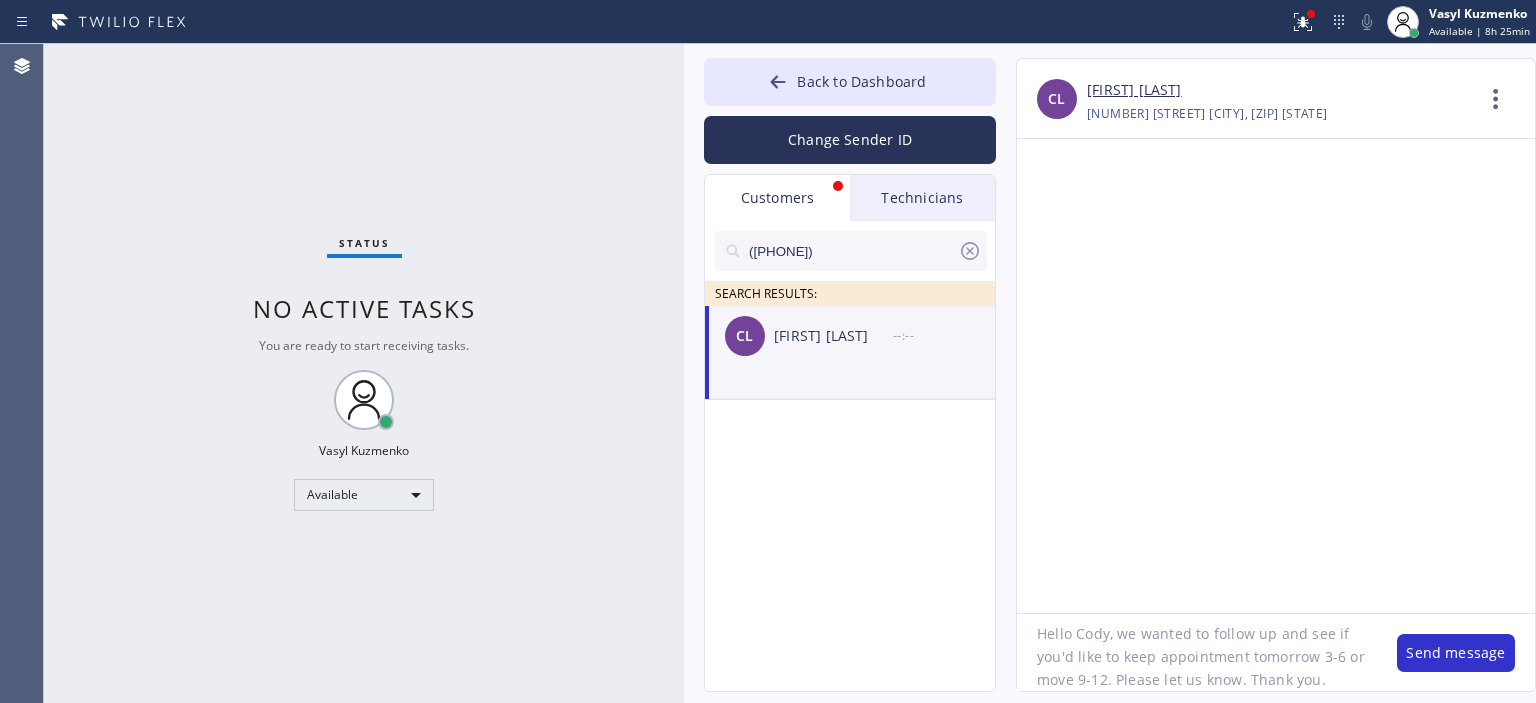 drag, startPoint x: 706, startPoint y: 80, endPoint x: 681, endPoint y: 85, distance: 25.495098 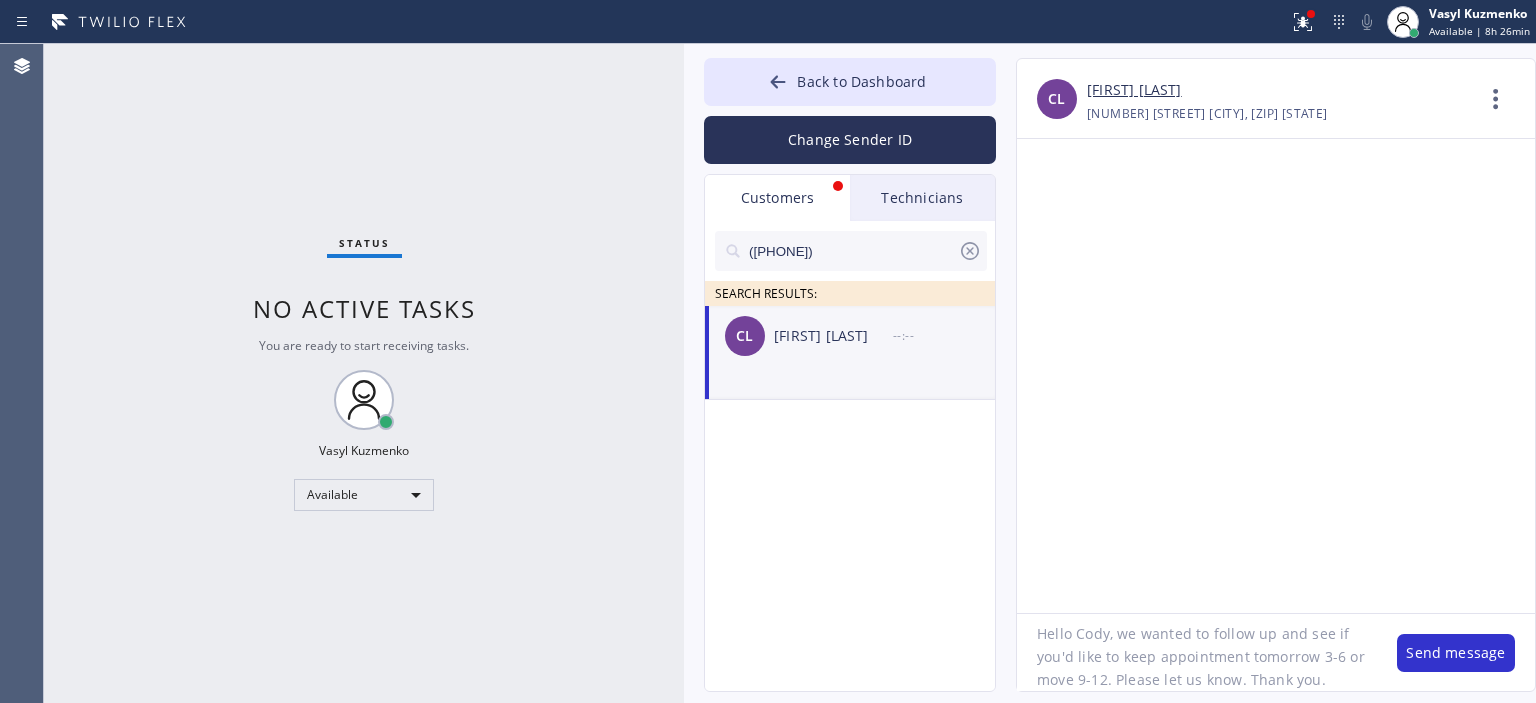 click on "Agent Desktop" at bounding box center (21, 373) 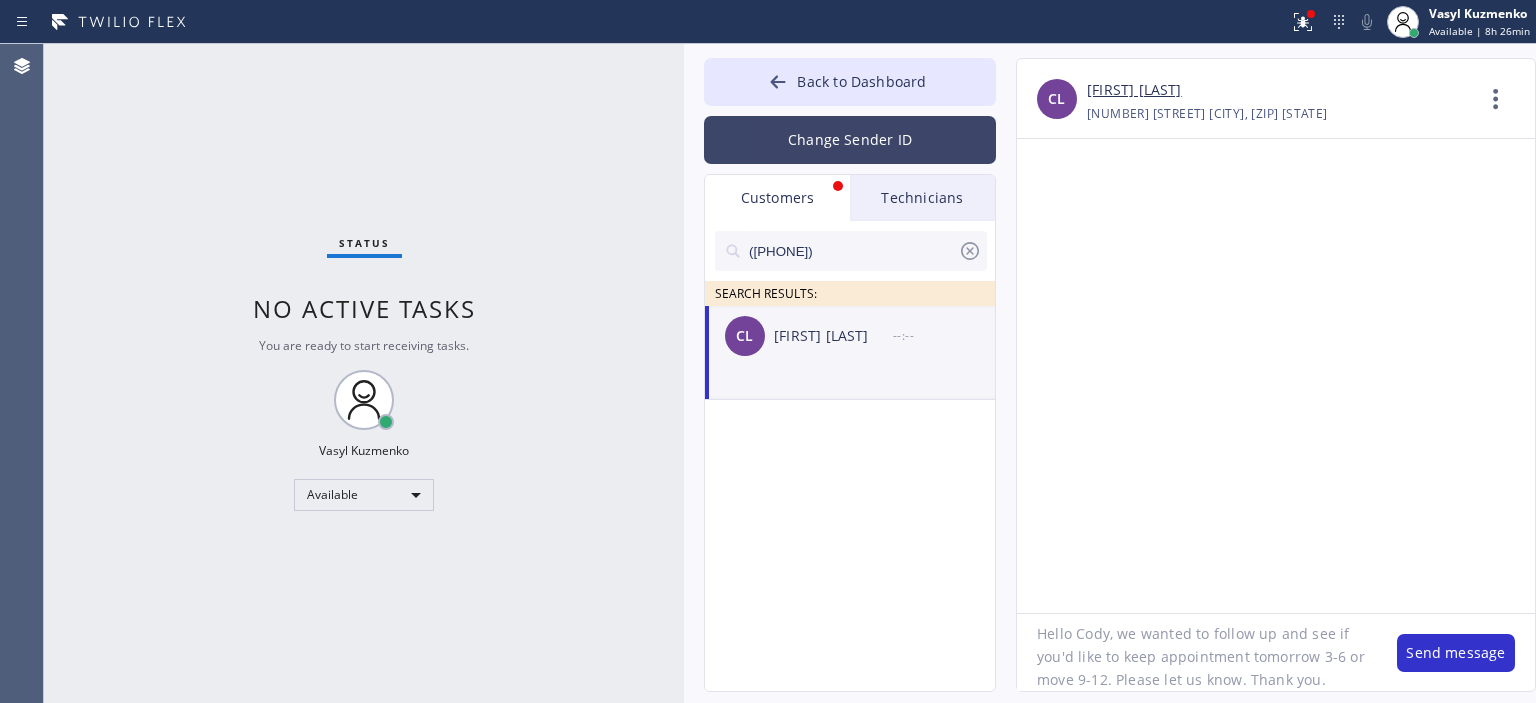 click on "Change Sender ID" at bounding box center (850, 140) 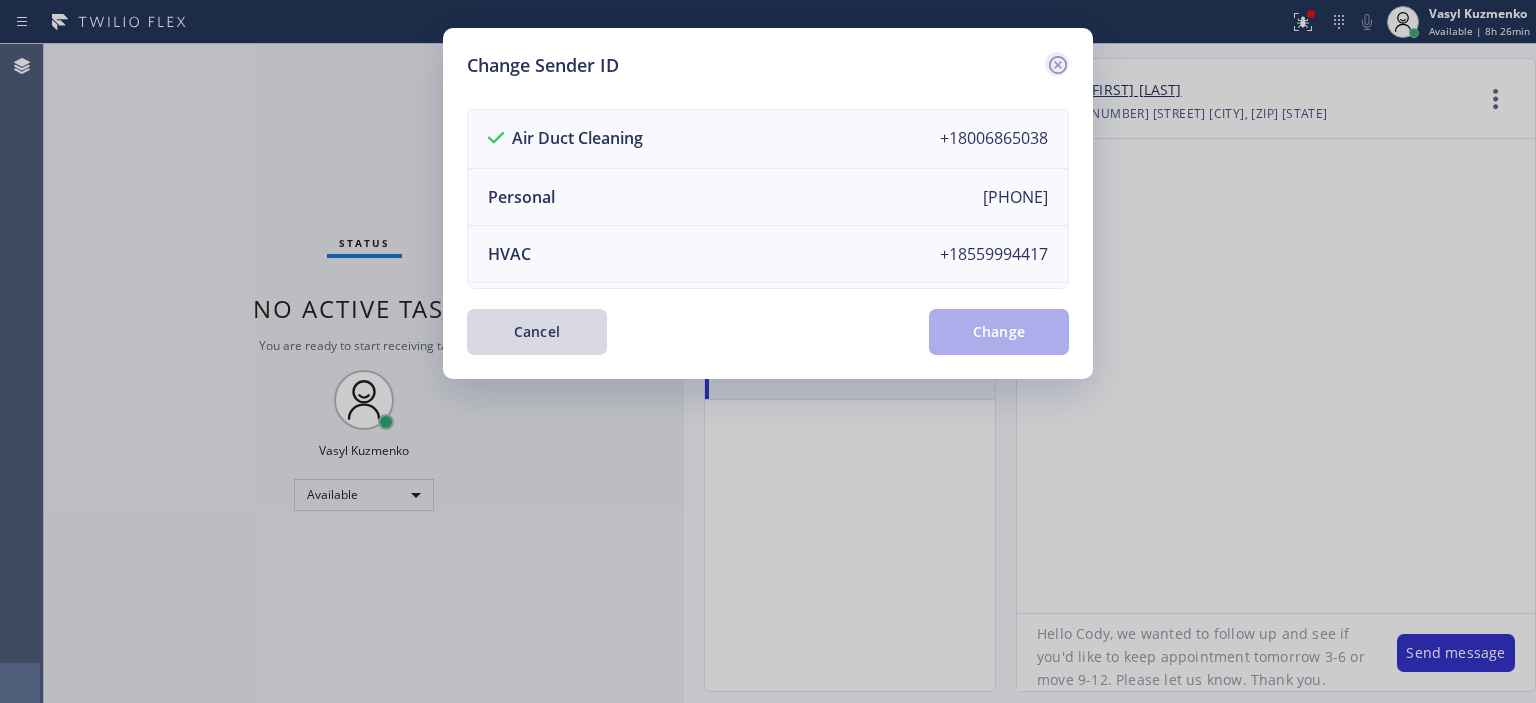 click 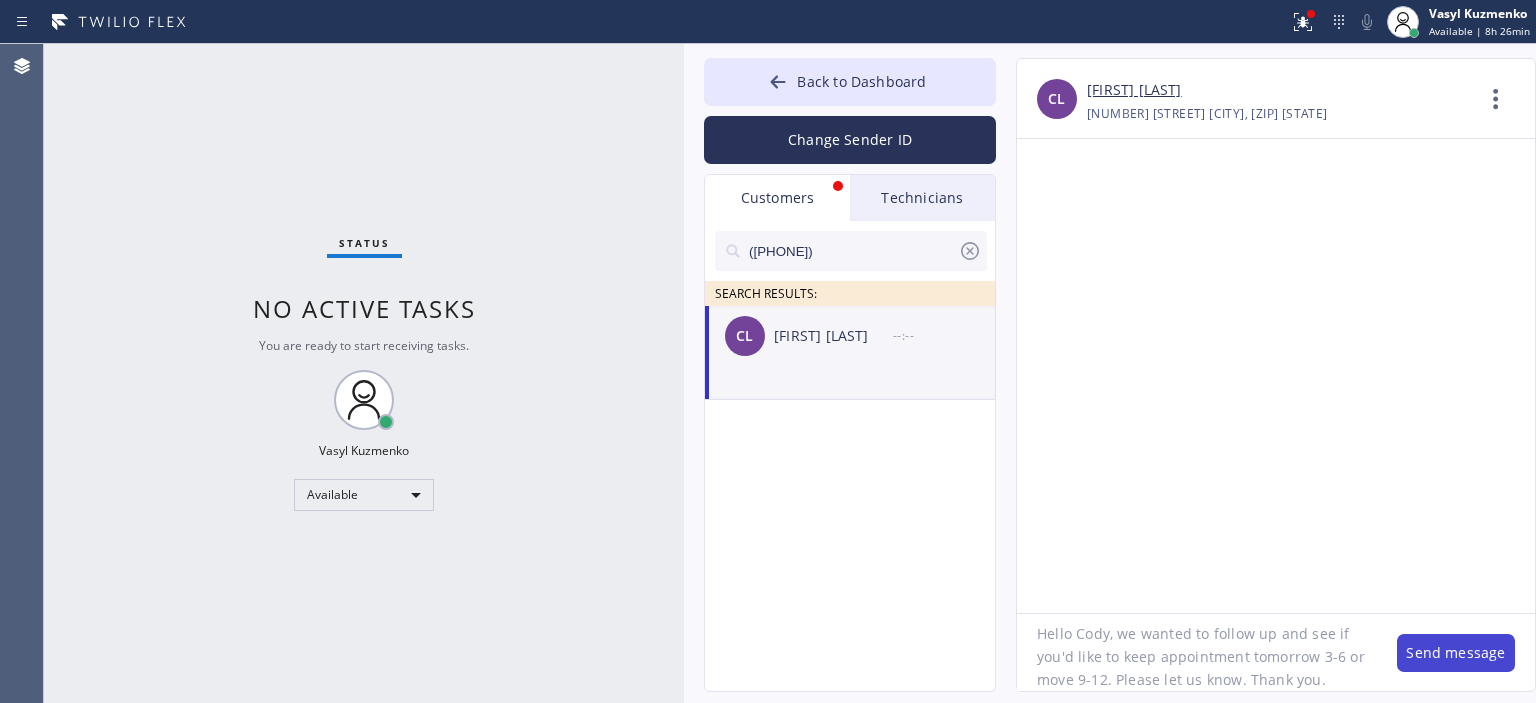 click on "Send message" at bounding box center (1456, 653) 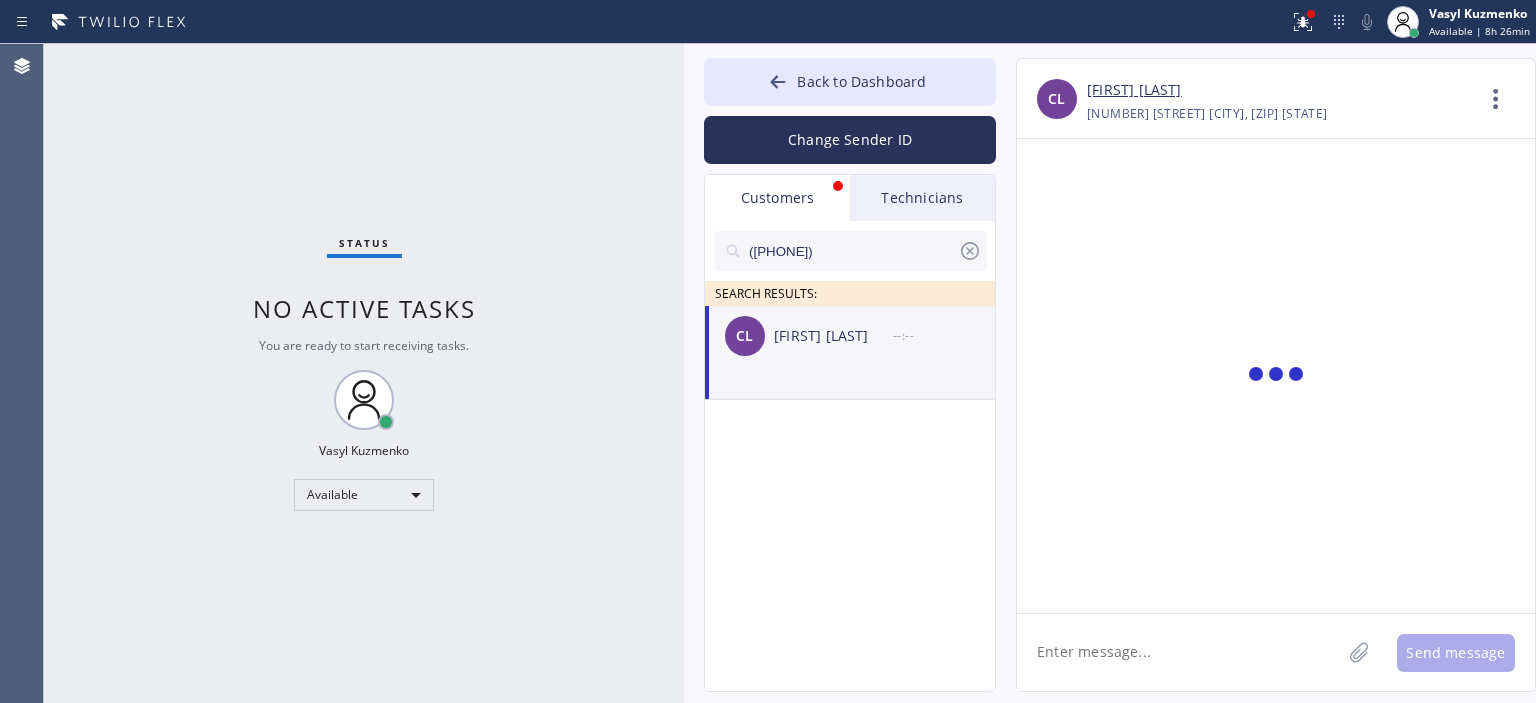 scroll, scrollTop: 0, scrollLeft: 0, axis: both 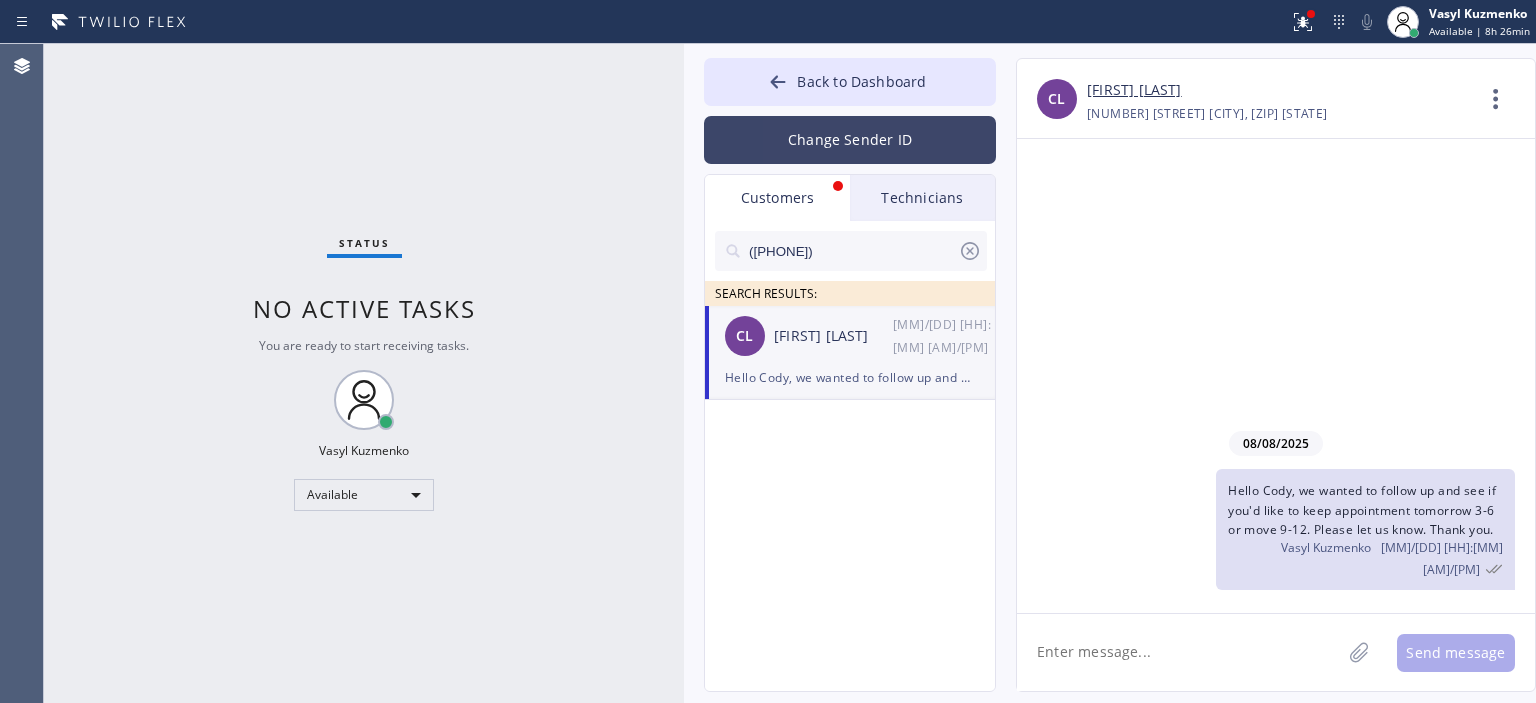 click on "Change Sender ID" at bounding box center (850, 140) 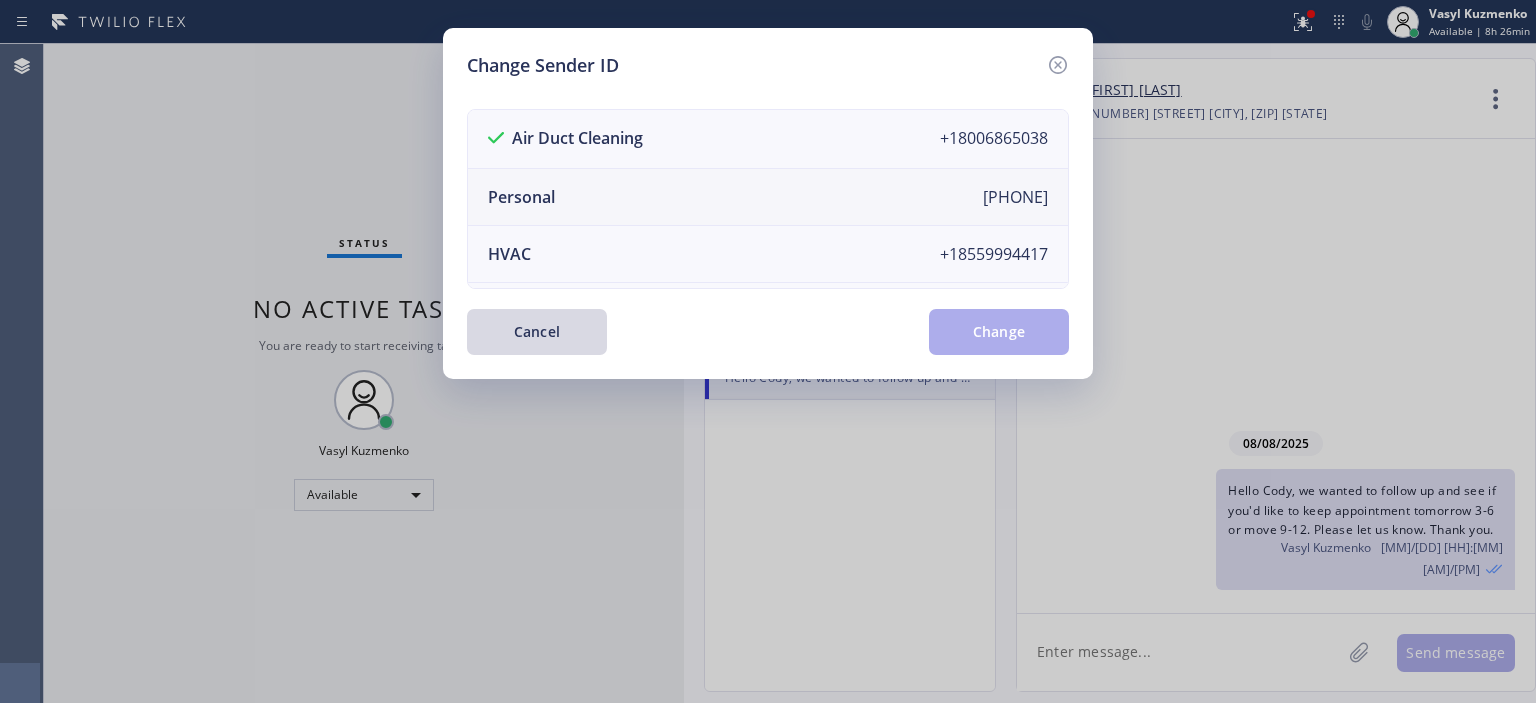 click on "Personal +[PHONE]" at bounding box center [768, 197] 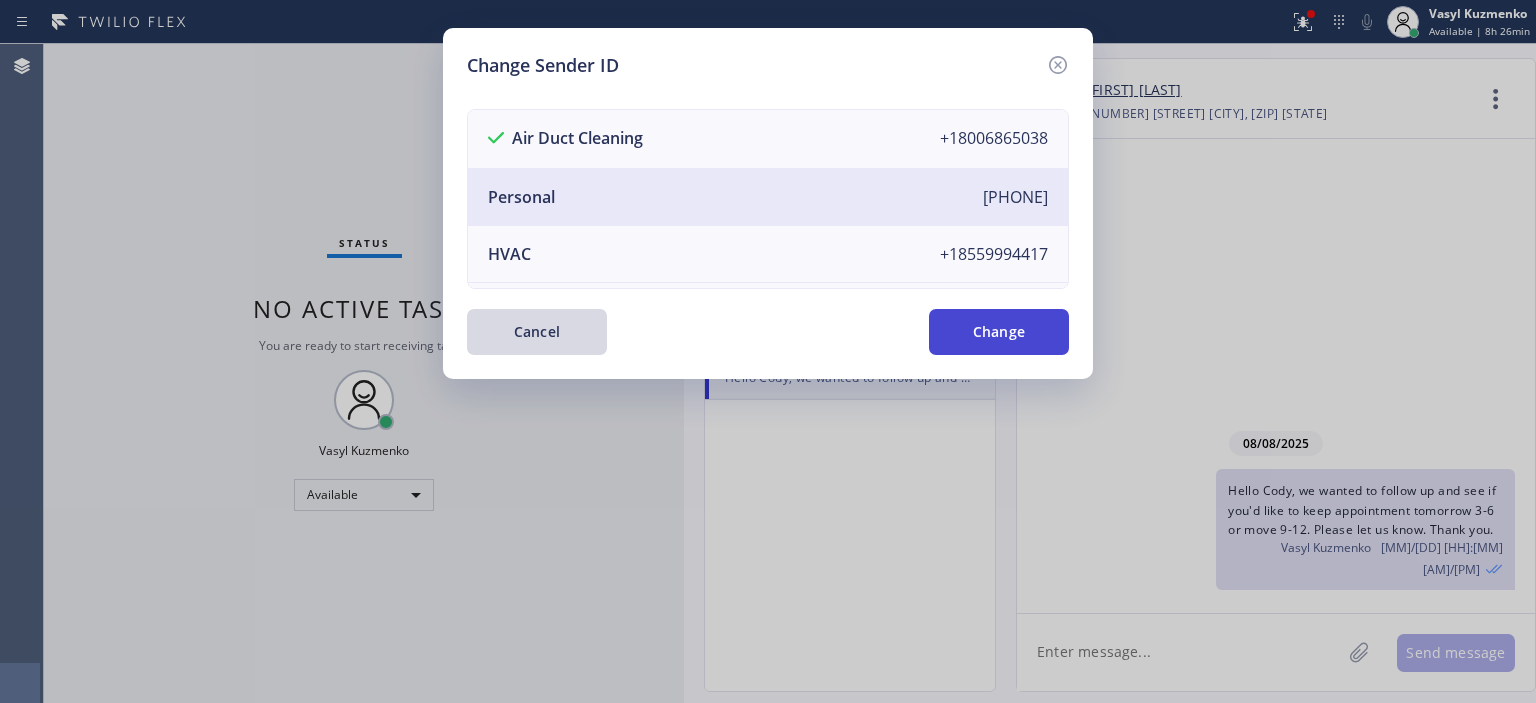 click on "Change" at bounding box center (999, 332) 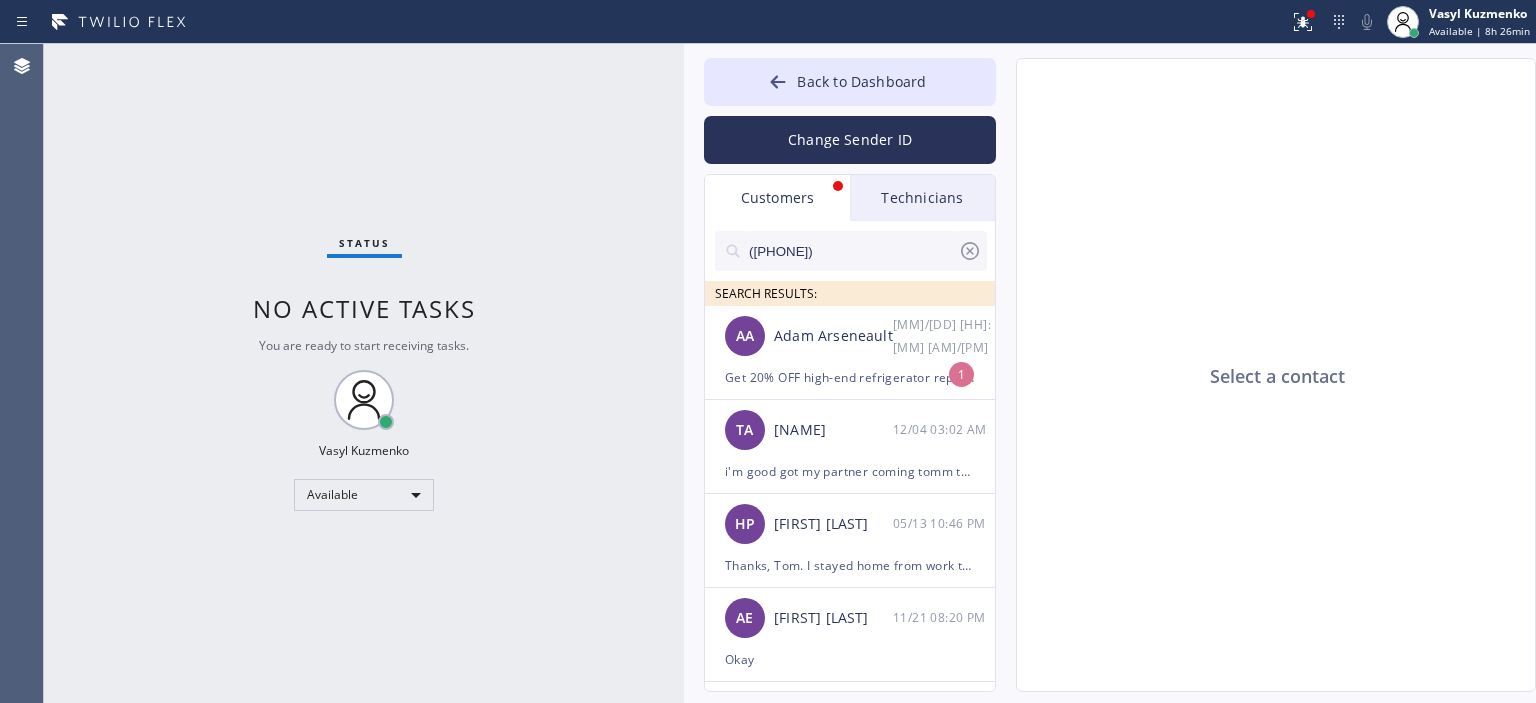 click on "Technicians" at bounding box center (922, 198) 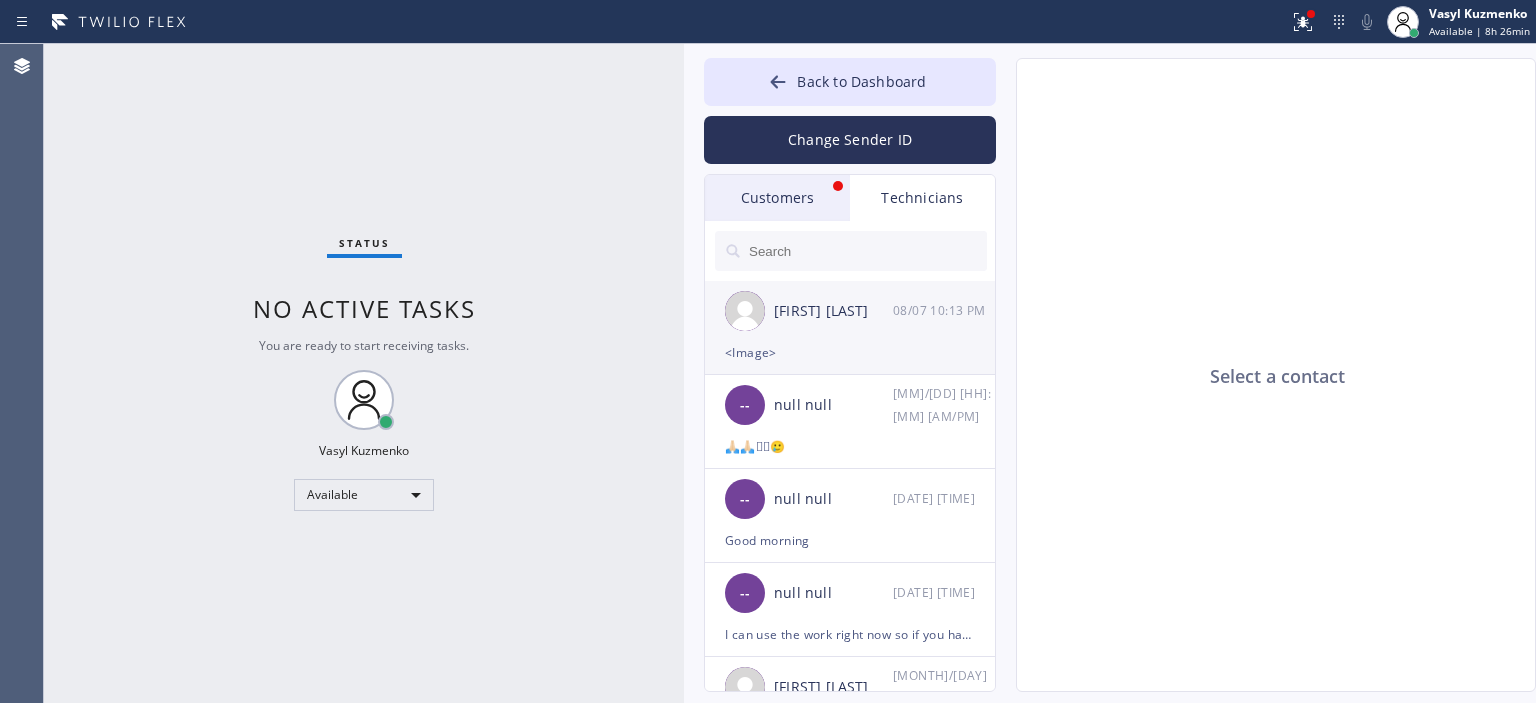 click on "<Image>" at bounding box center [850, 352] 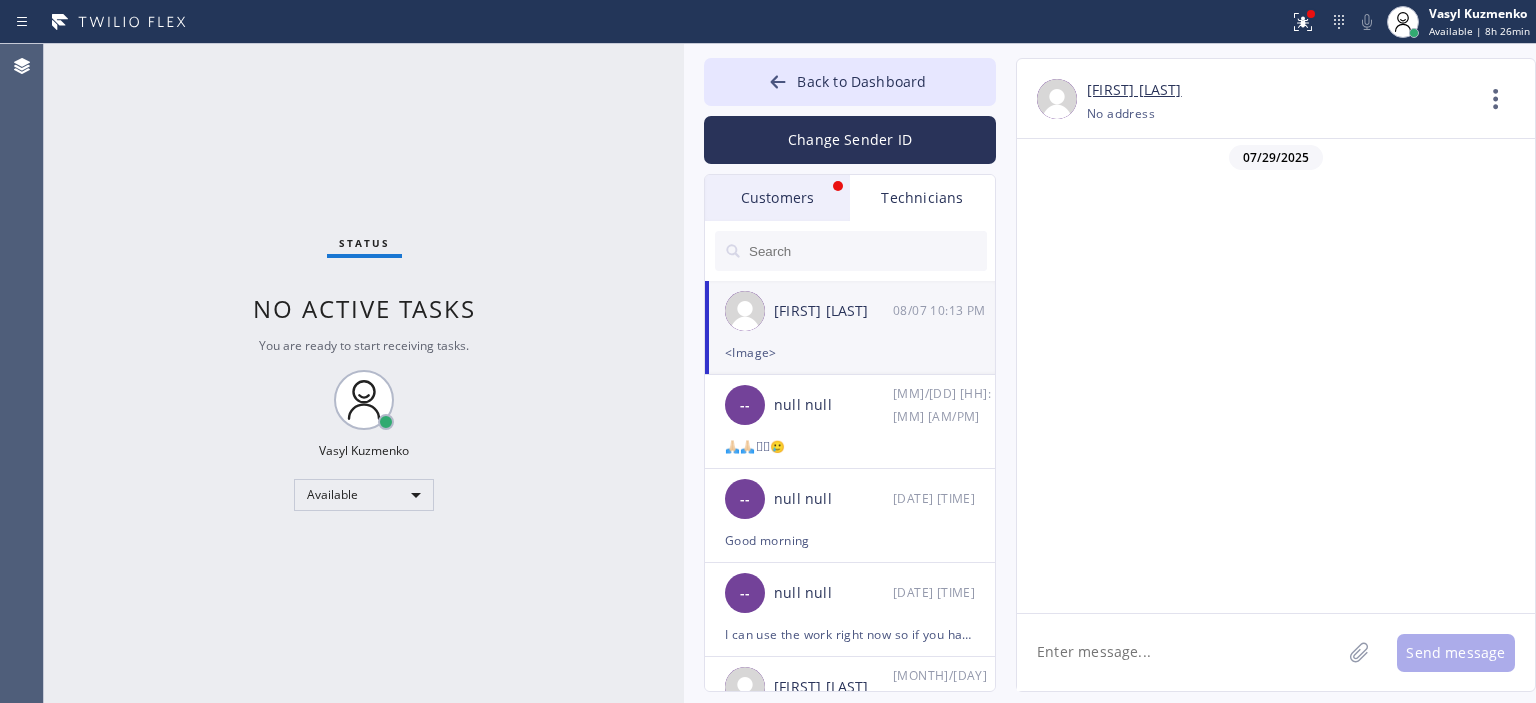 scroll, scrollTop: 121090, scrollLeft: 0, axis: vertical 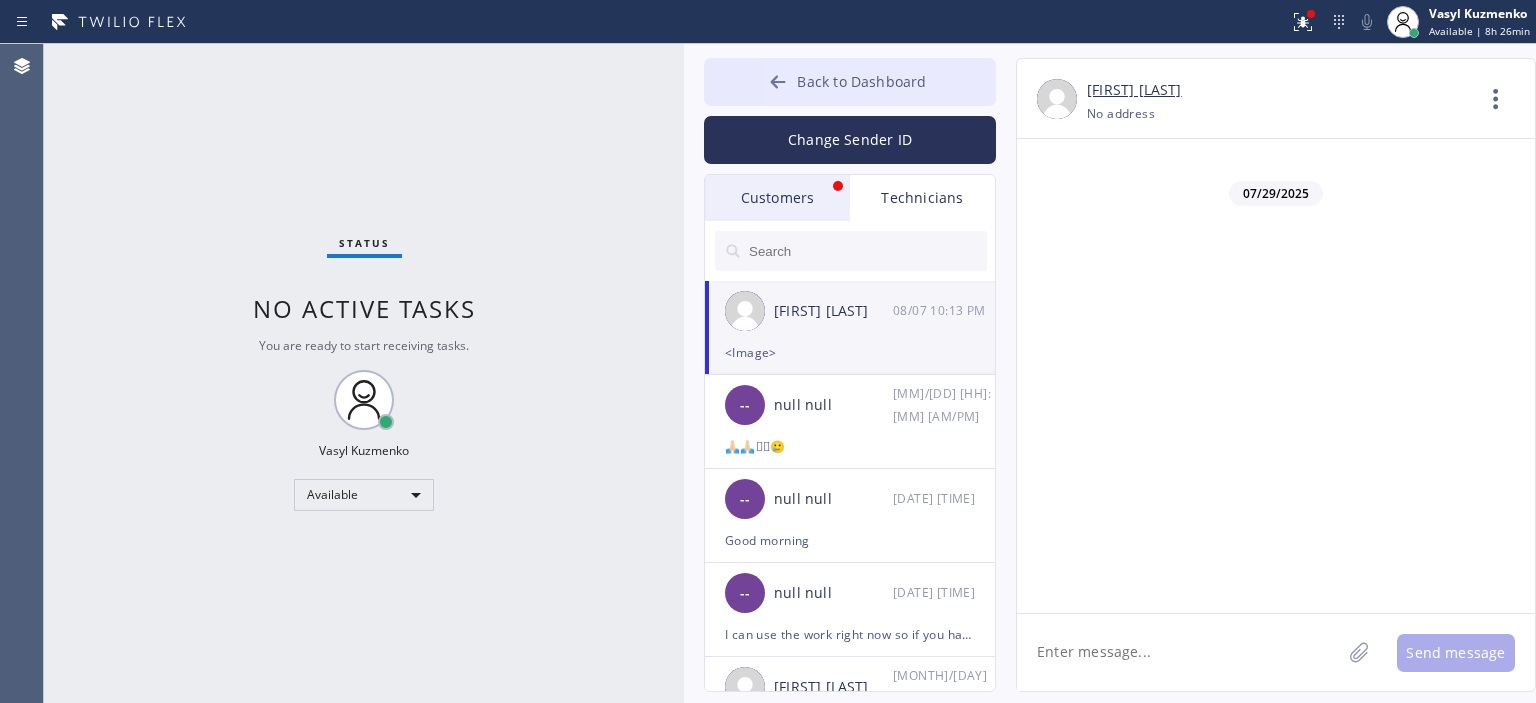 click on "Back to Dashboard" at bounding box center [850, 82] 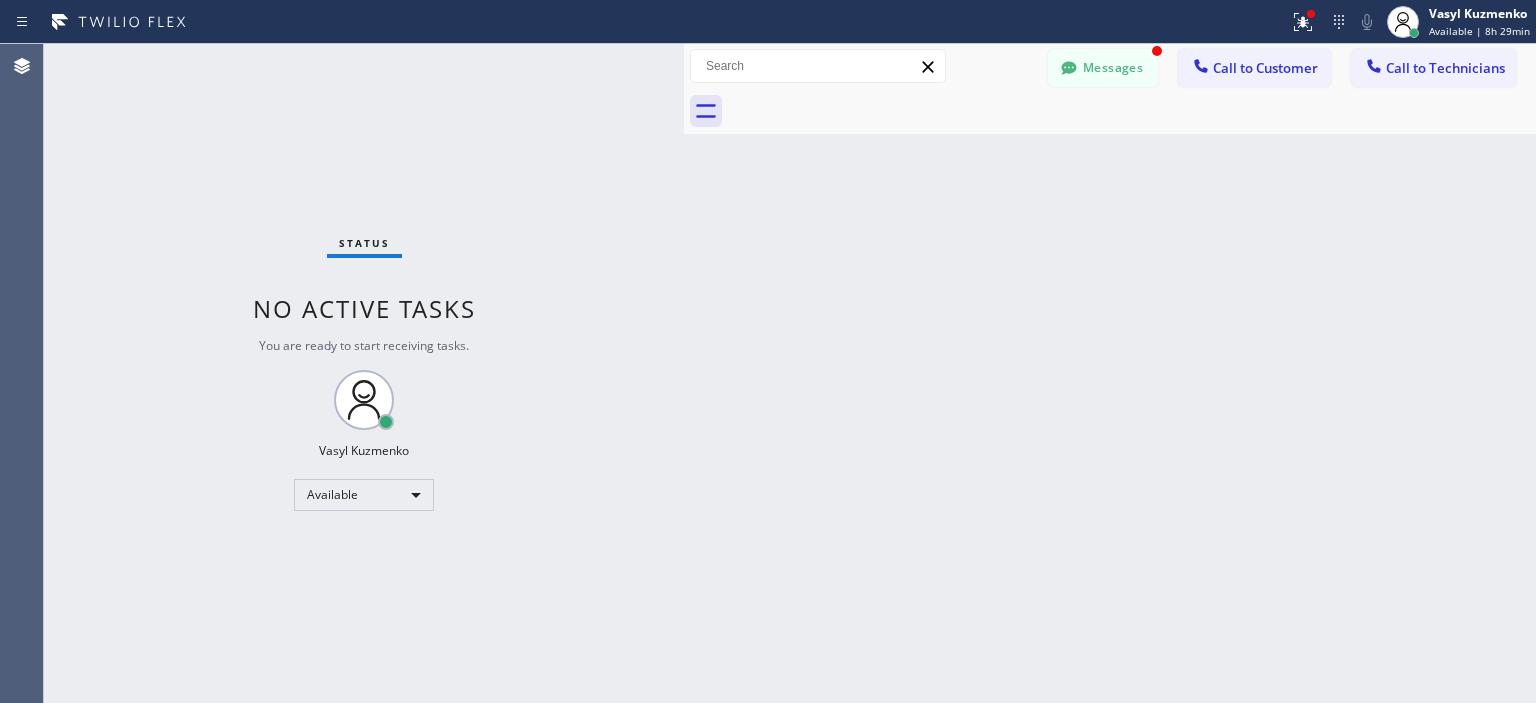 click 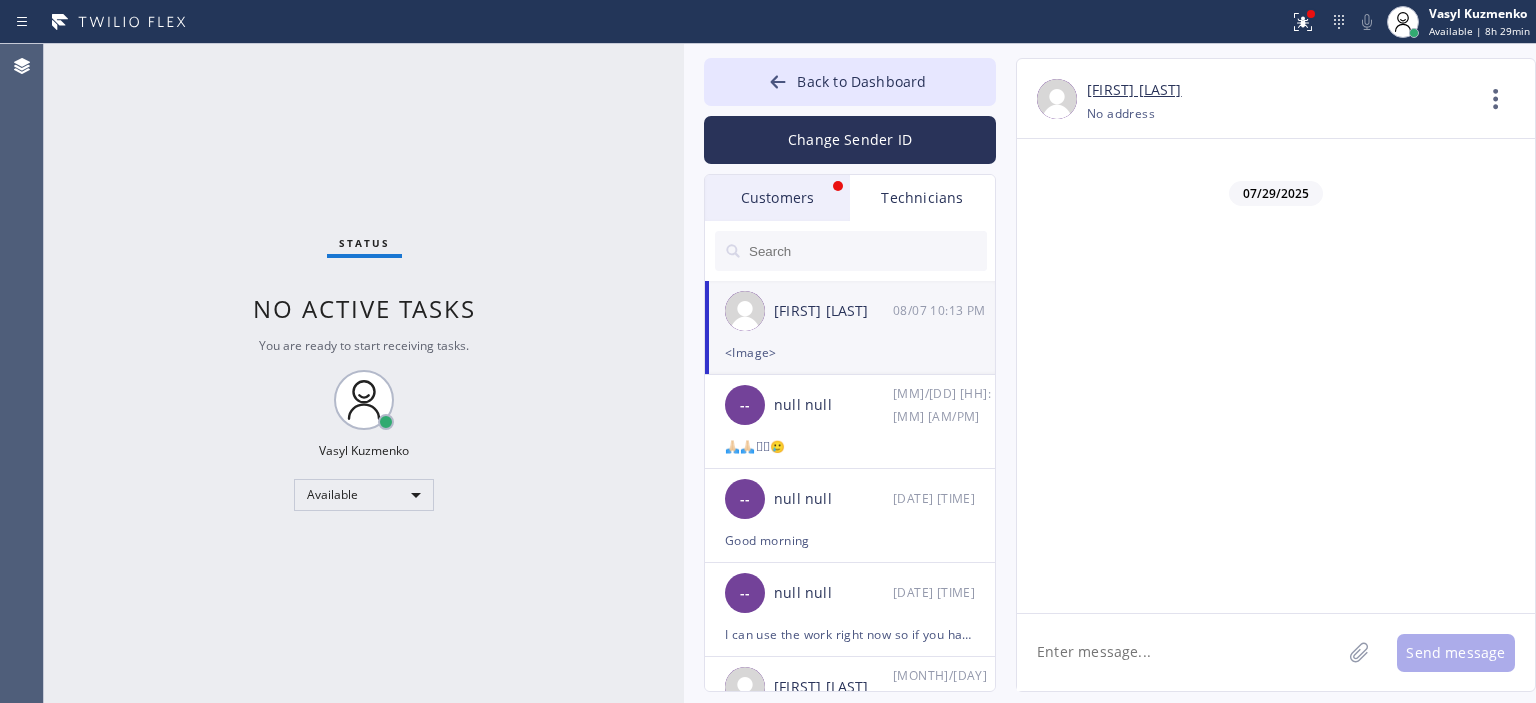 scroll, scrollTop: 121226, scrollLeft: 0, axis: vertical 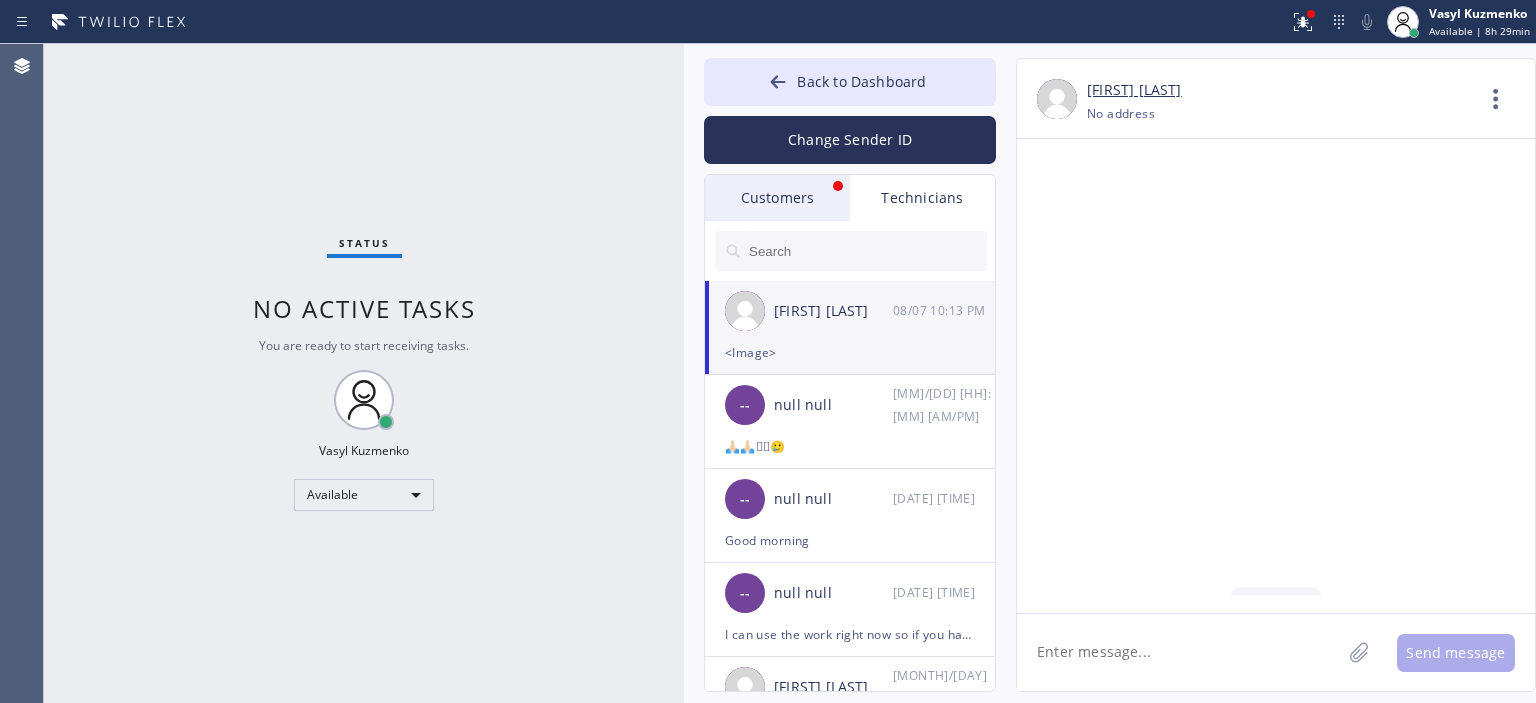 click 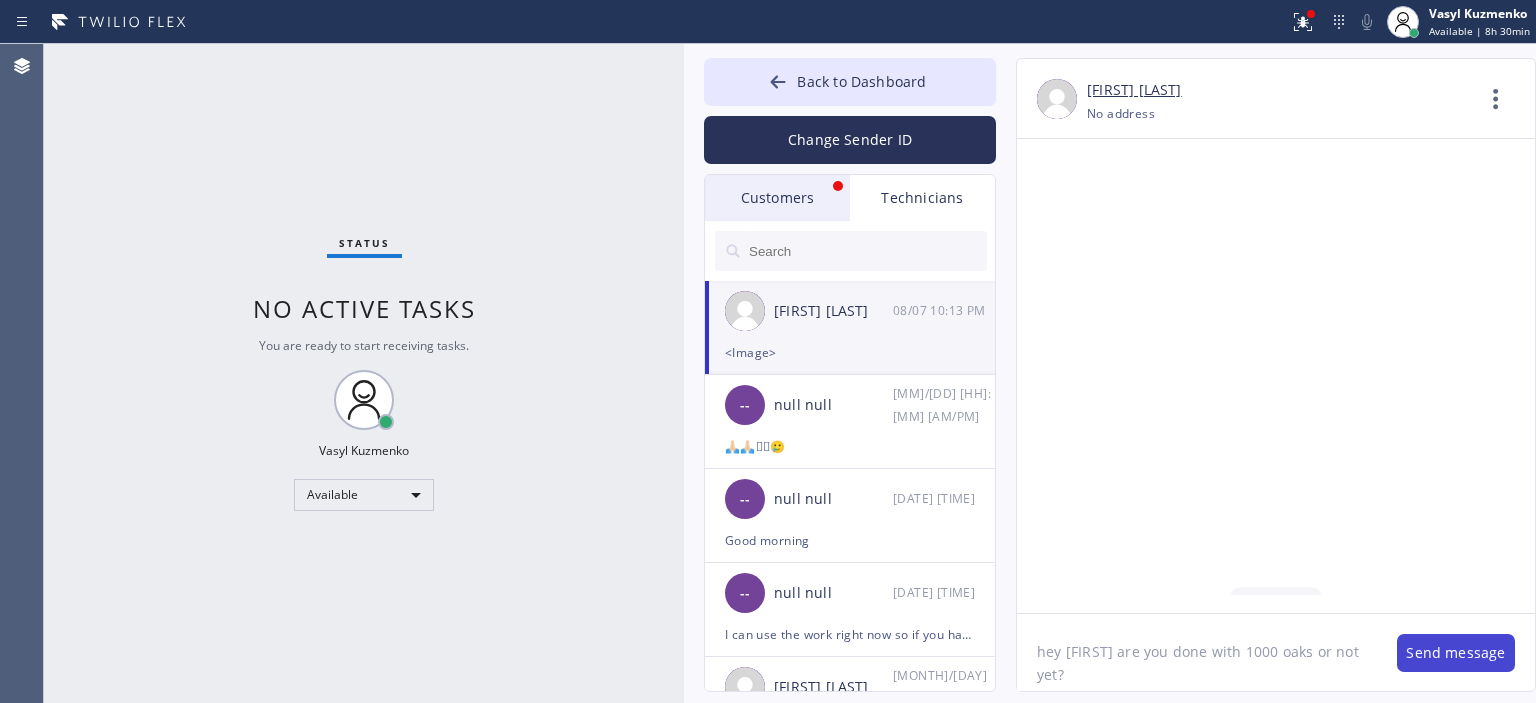 type on "hey [FIRST] are you done with 1000 oaks or not yet?" 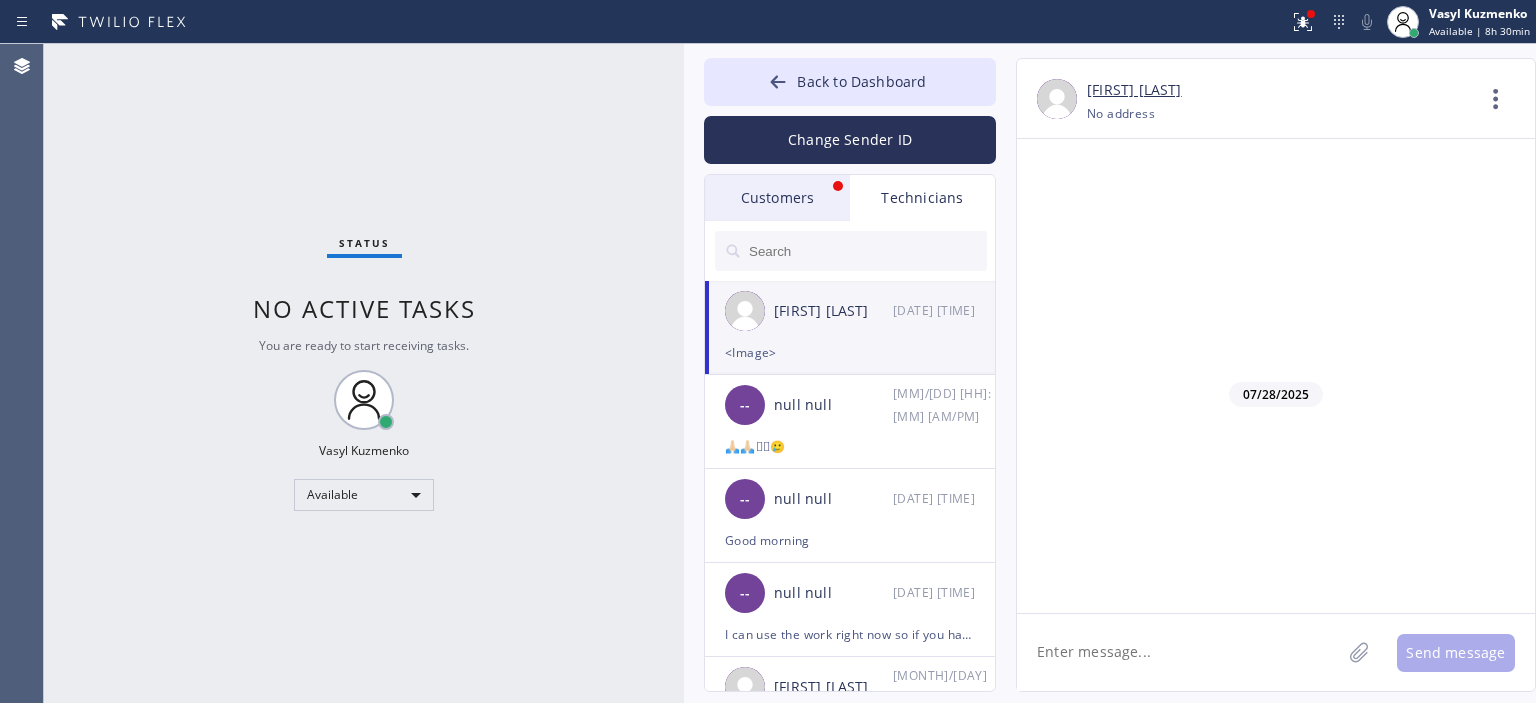scroll, scrollTop: 121360, scrollLeft: 0, axis: vertical 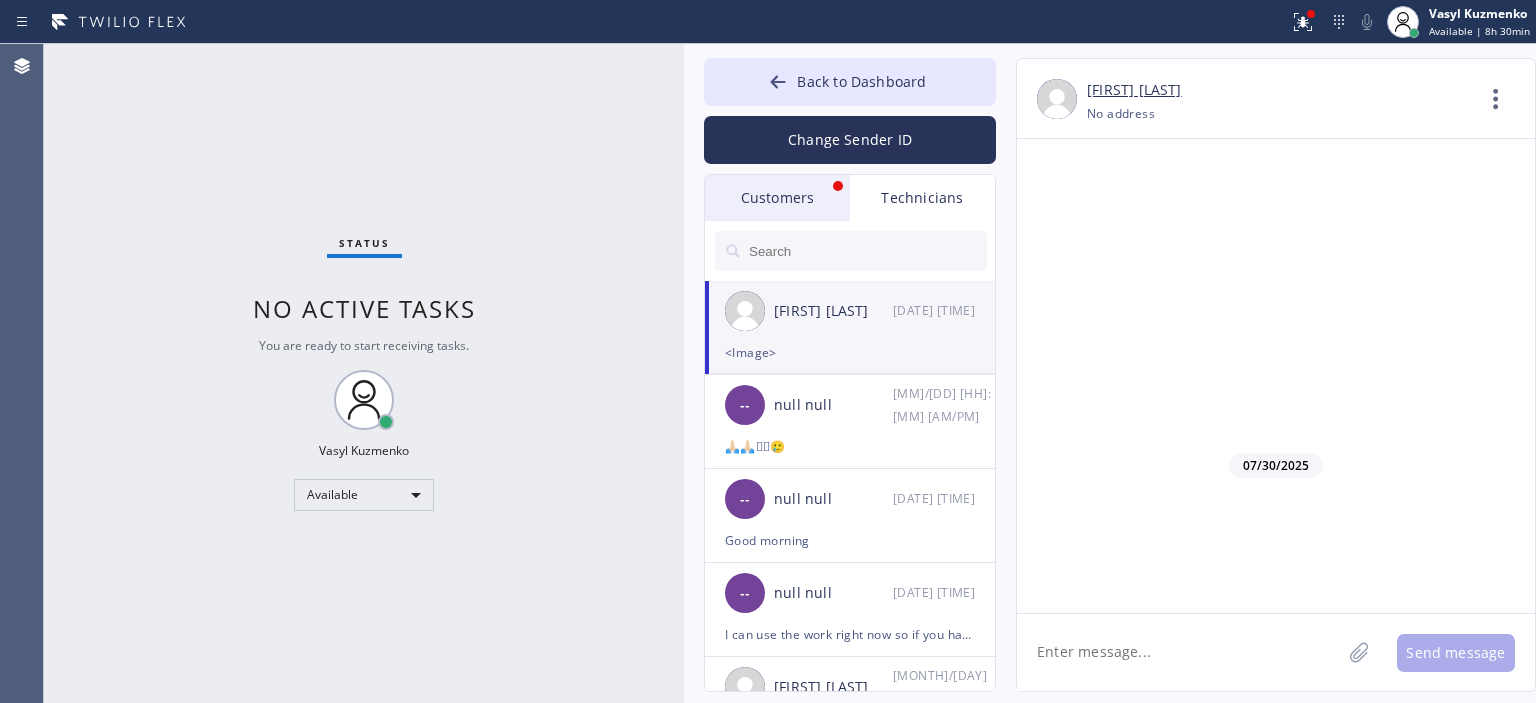 click 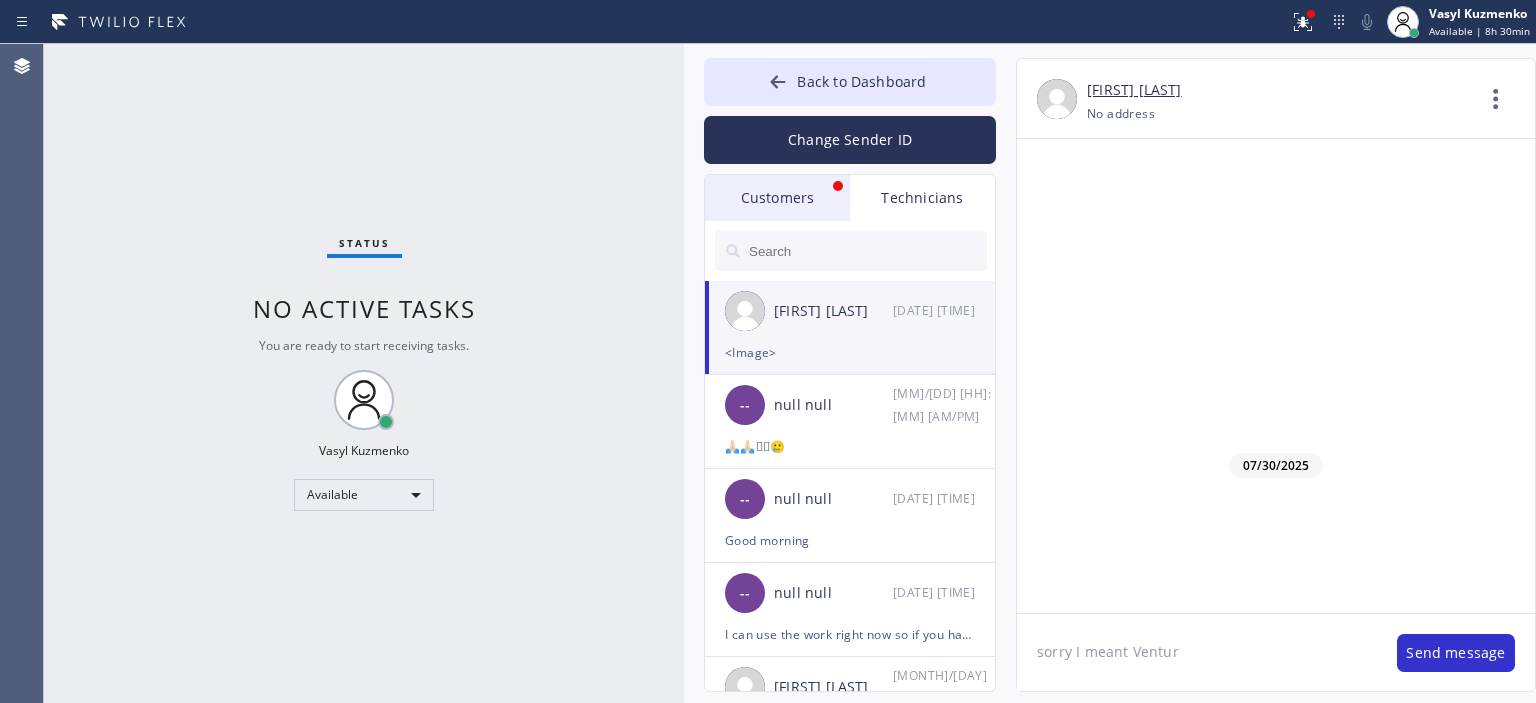 type on "sorry I meant [CITY]" 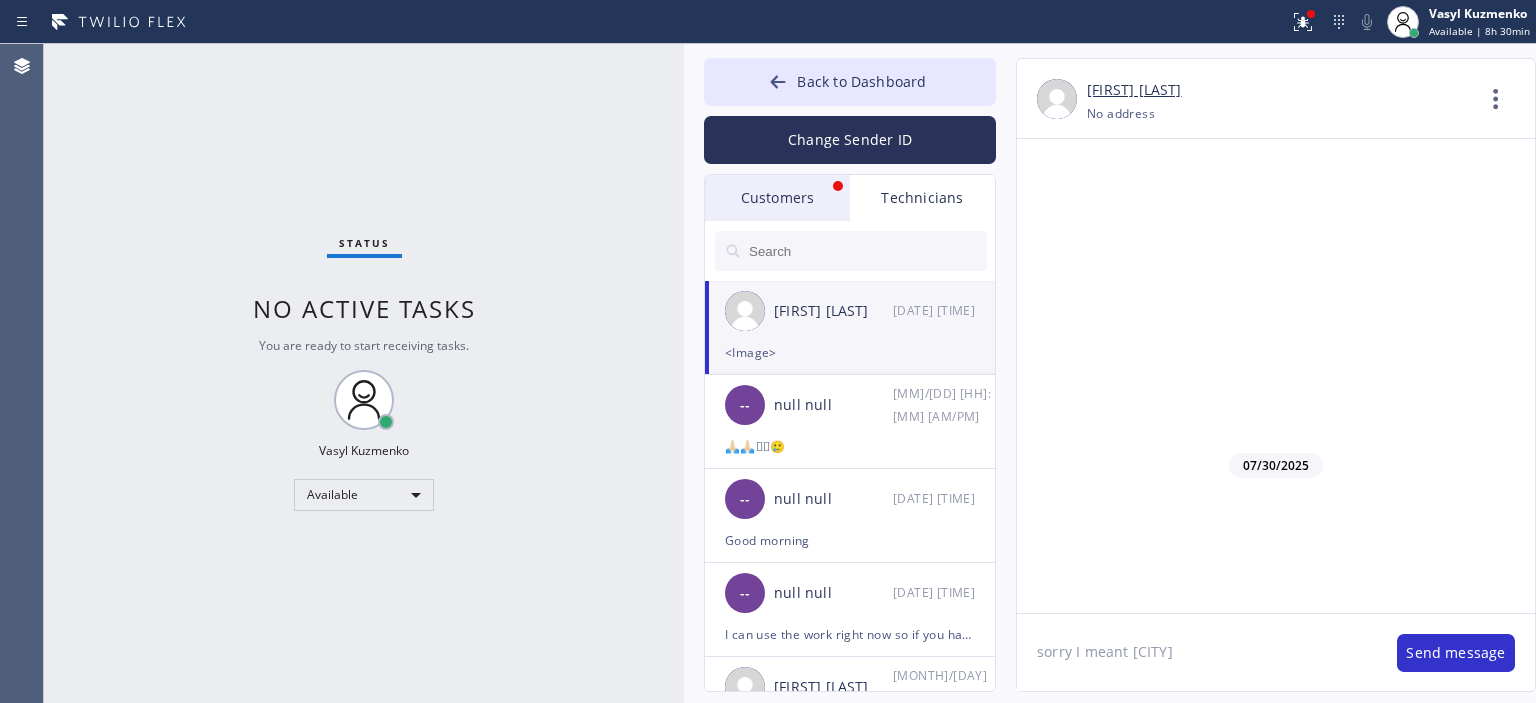 type 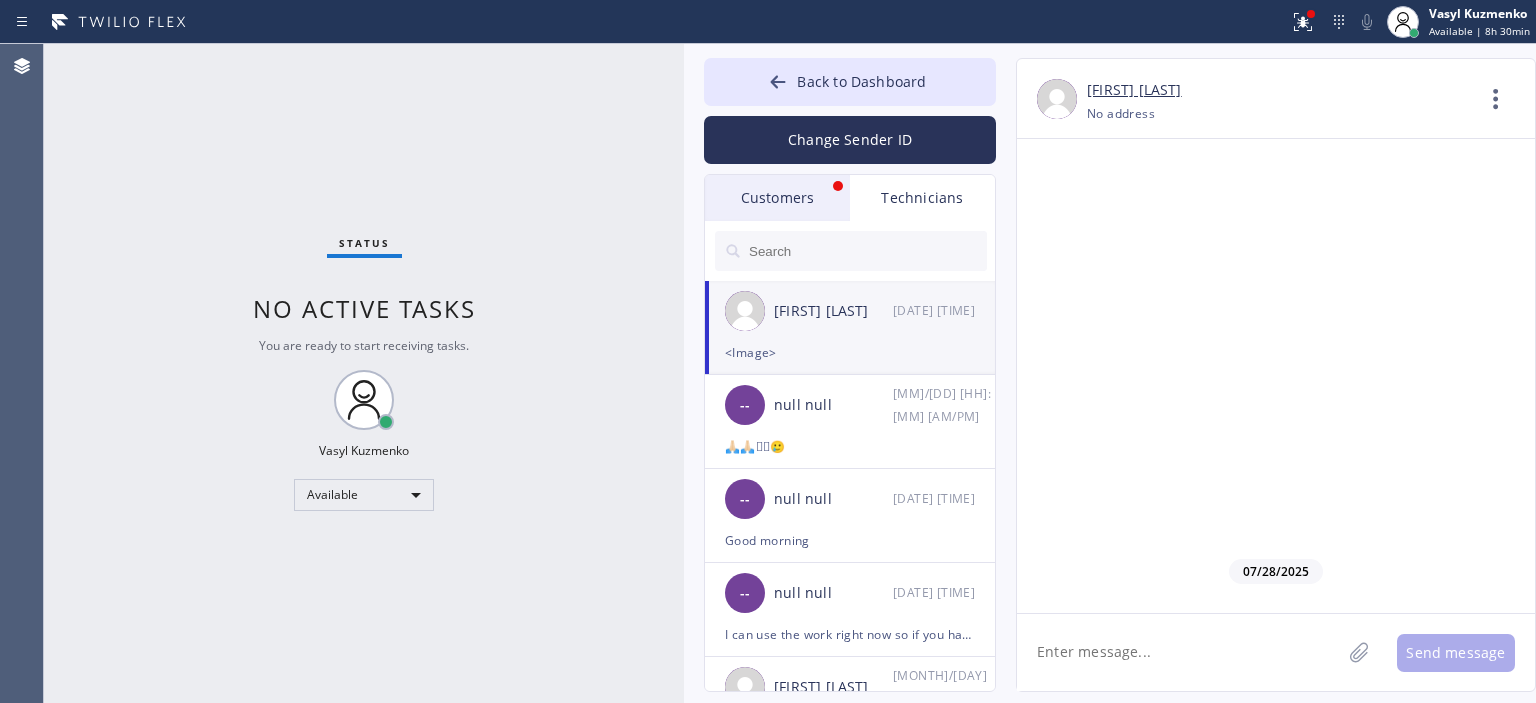scroll, scrollTop: 121429, scrollLeft: 0, axis: vertical 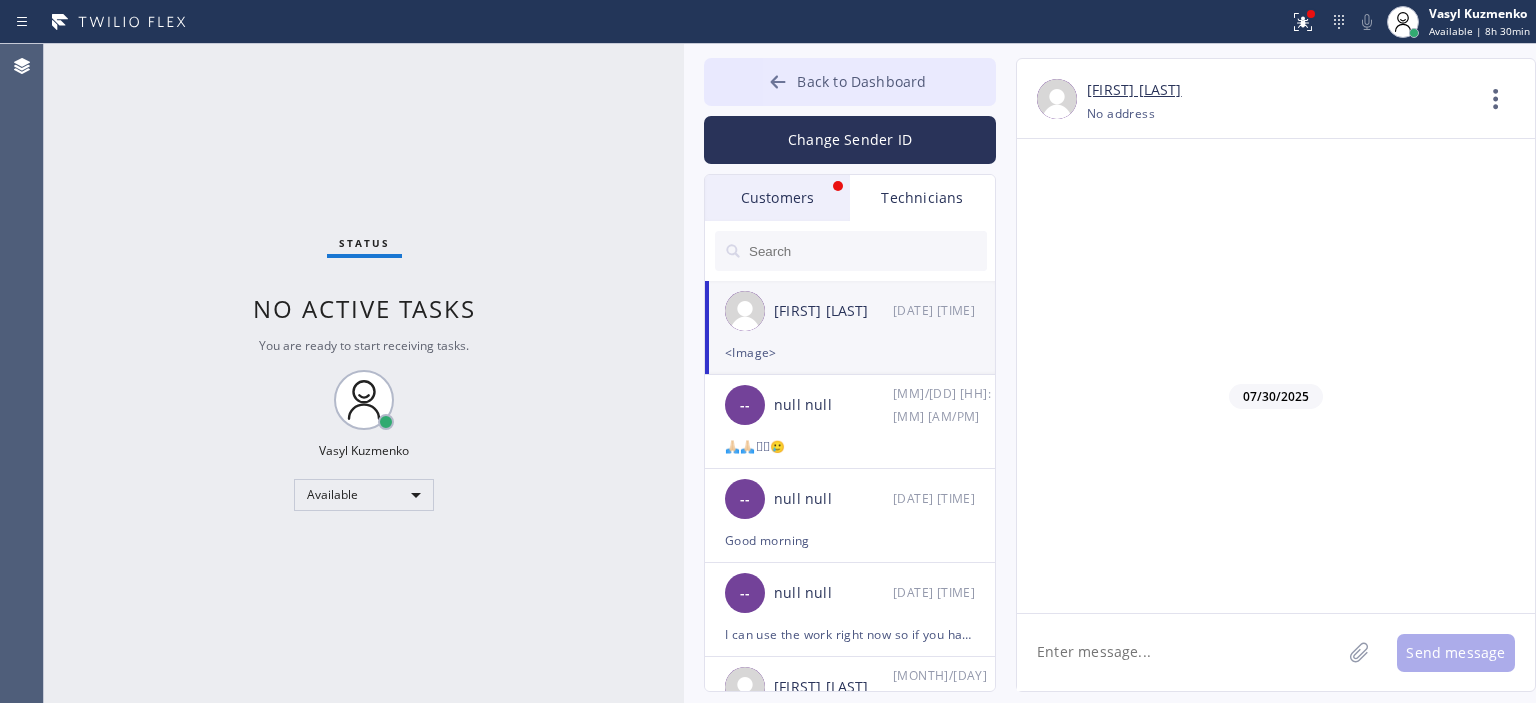 click 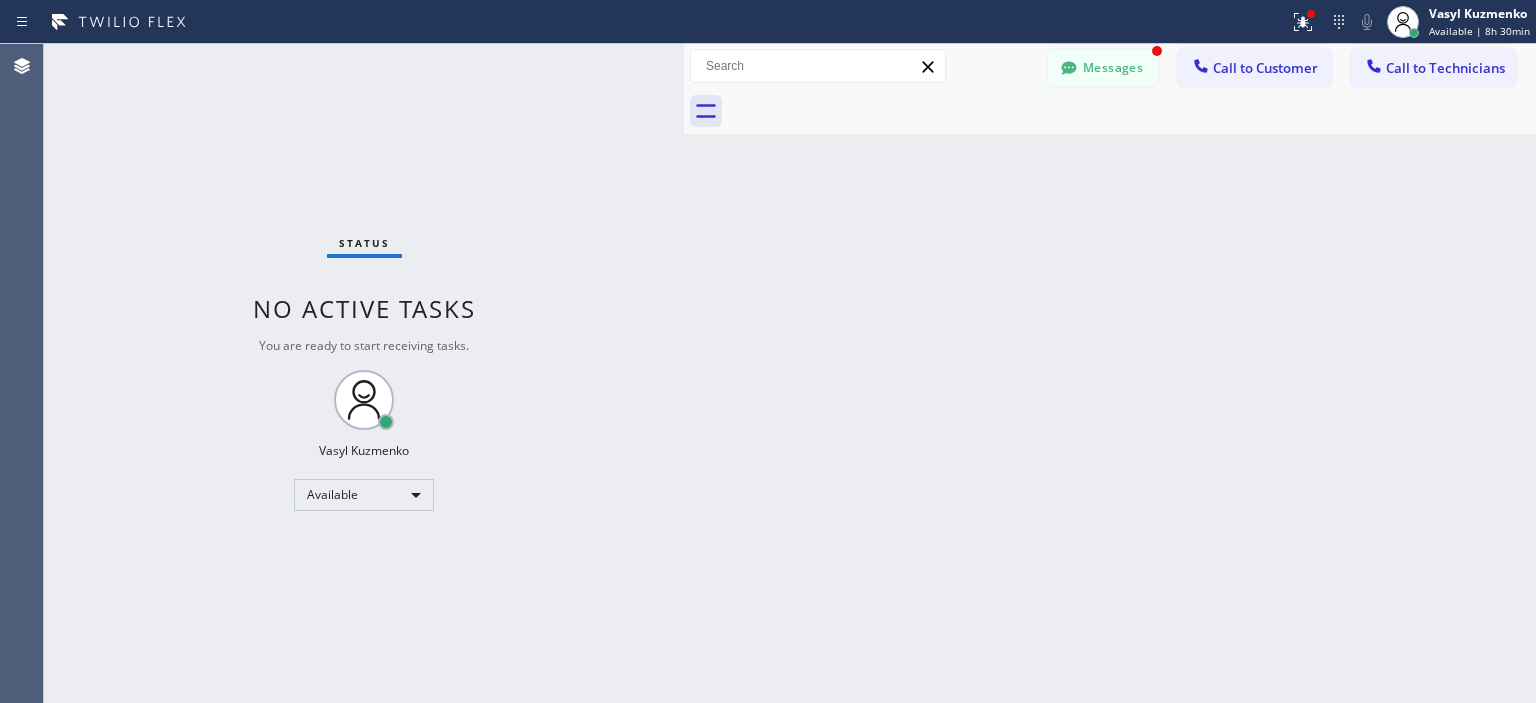 drag, startPoint x: 92, startPoint y: 344, endPoint x: 112, endPoint y: 323, distance: 29 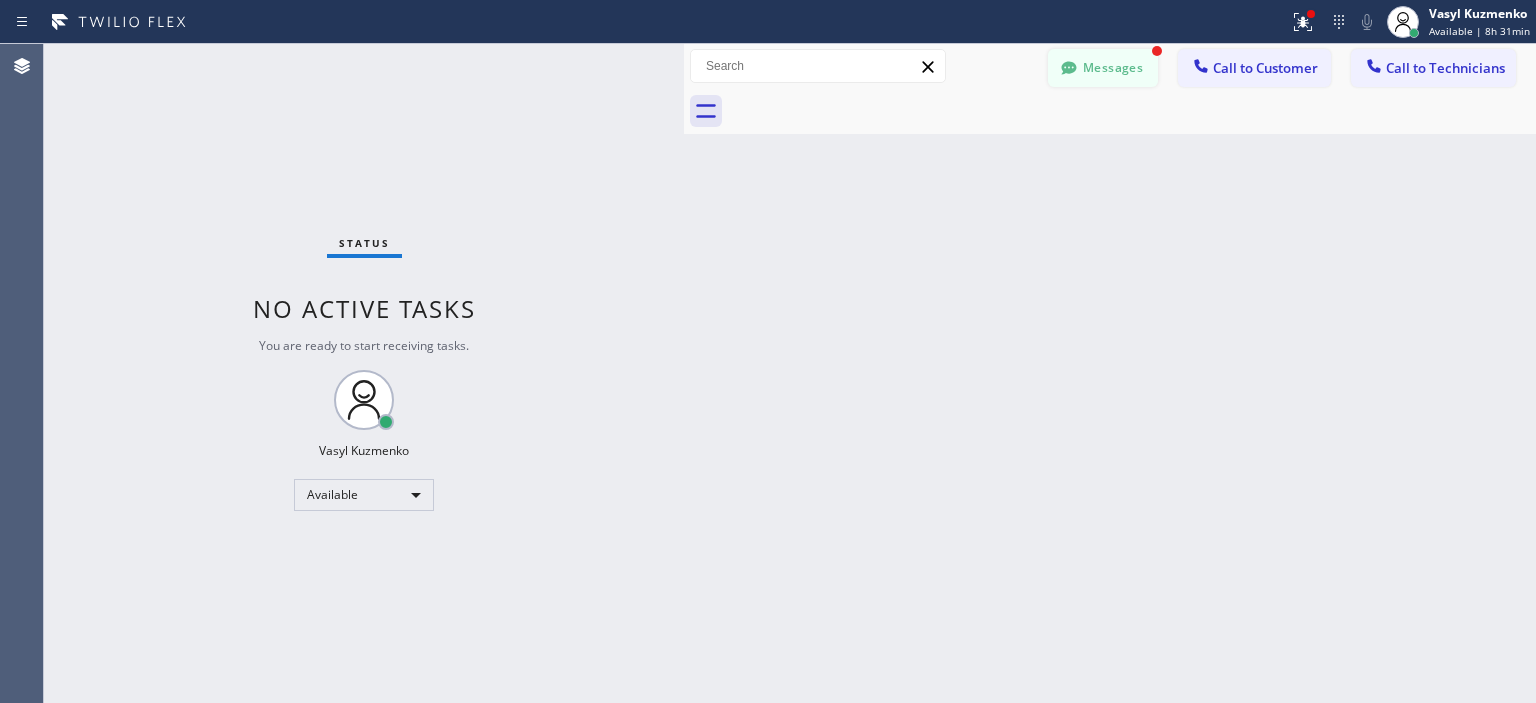 click on "Messages" at bounding box center (1103, 68) 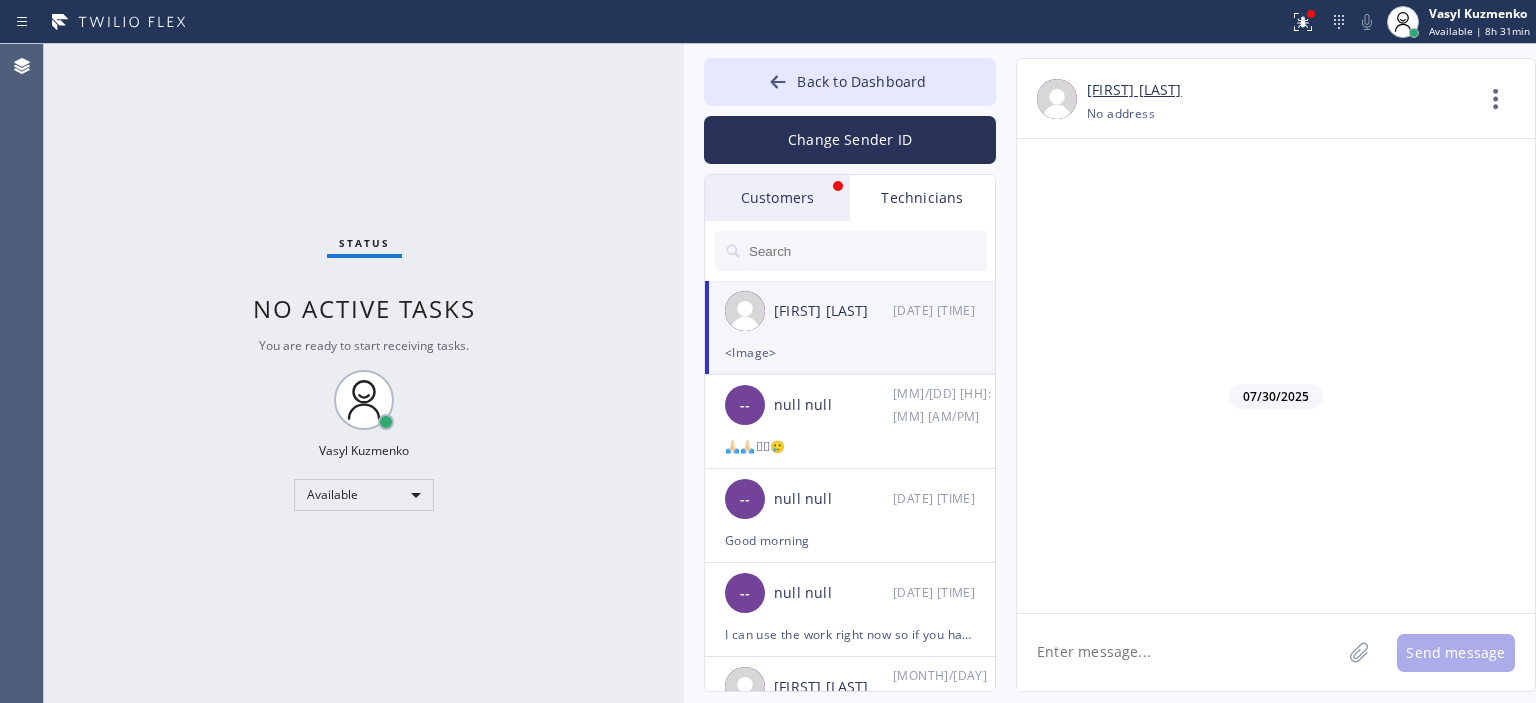 click on "Customers" at bounding box center [777, 198] 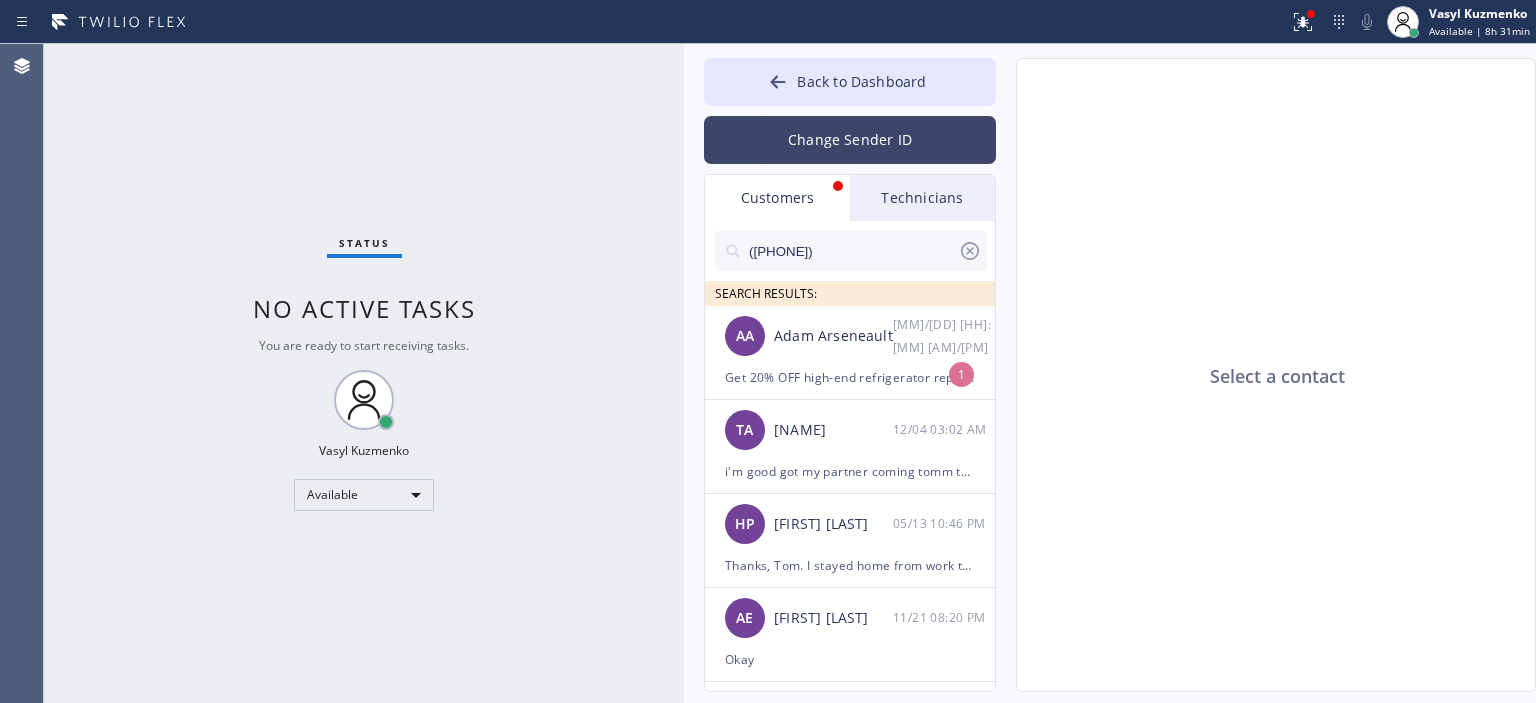 click on "Change Sender ID" at bounding box center [850, 140] 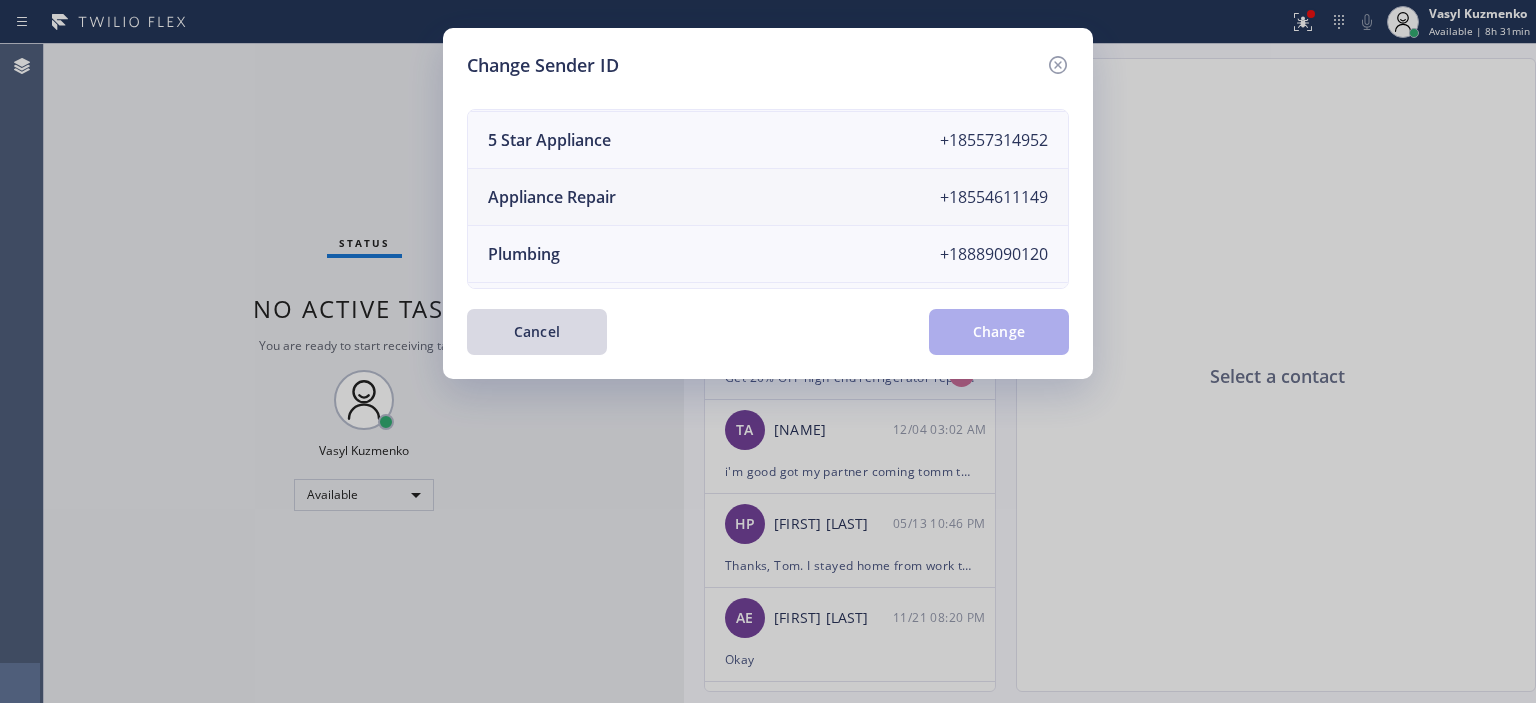 scroll, scrollTop: 220, scrollLeft: 0, axis: vertical 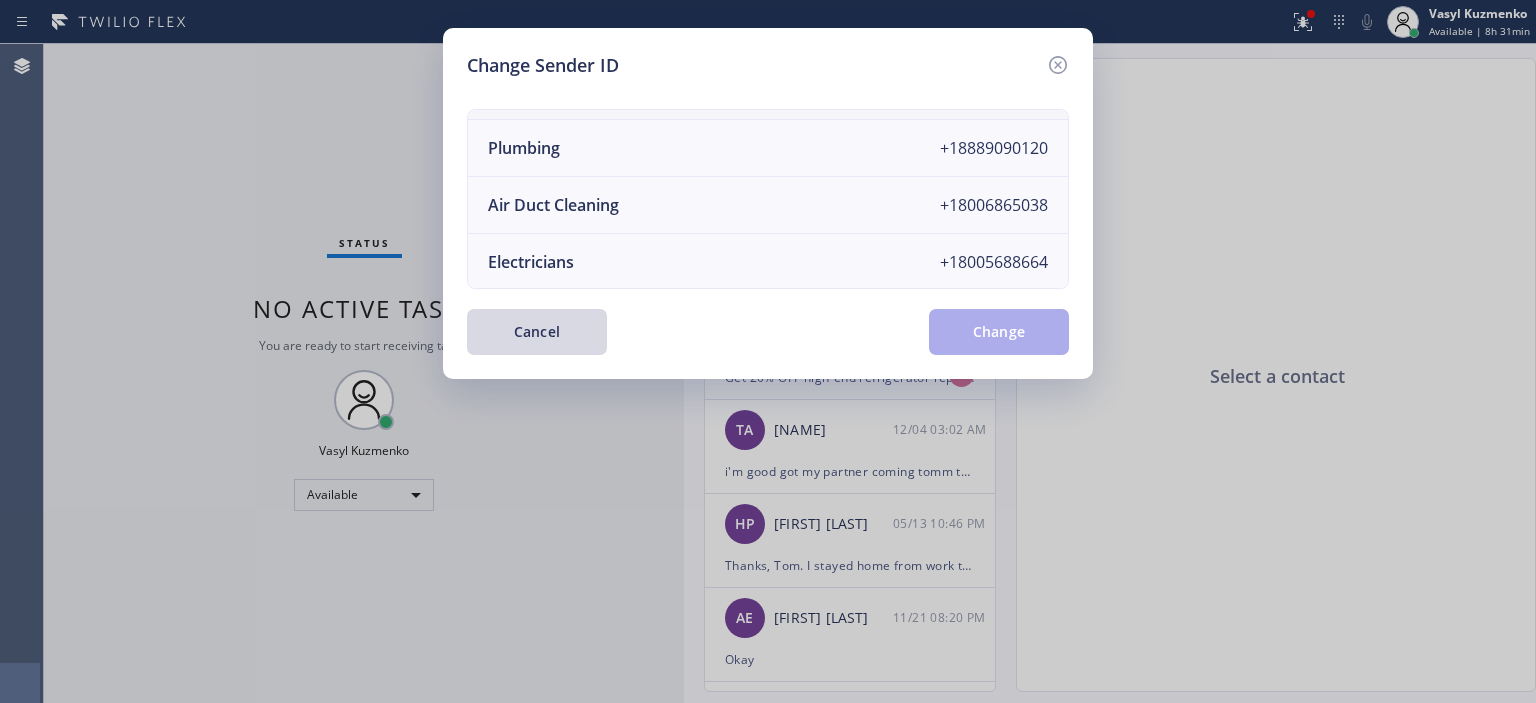 click on "Air Duct Cleaning +18006865038" at bounding box center (768, 205) 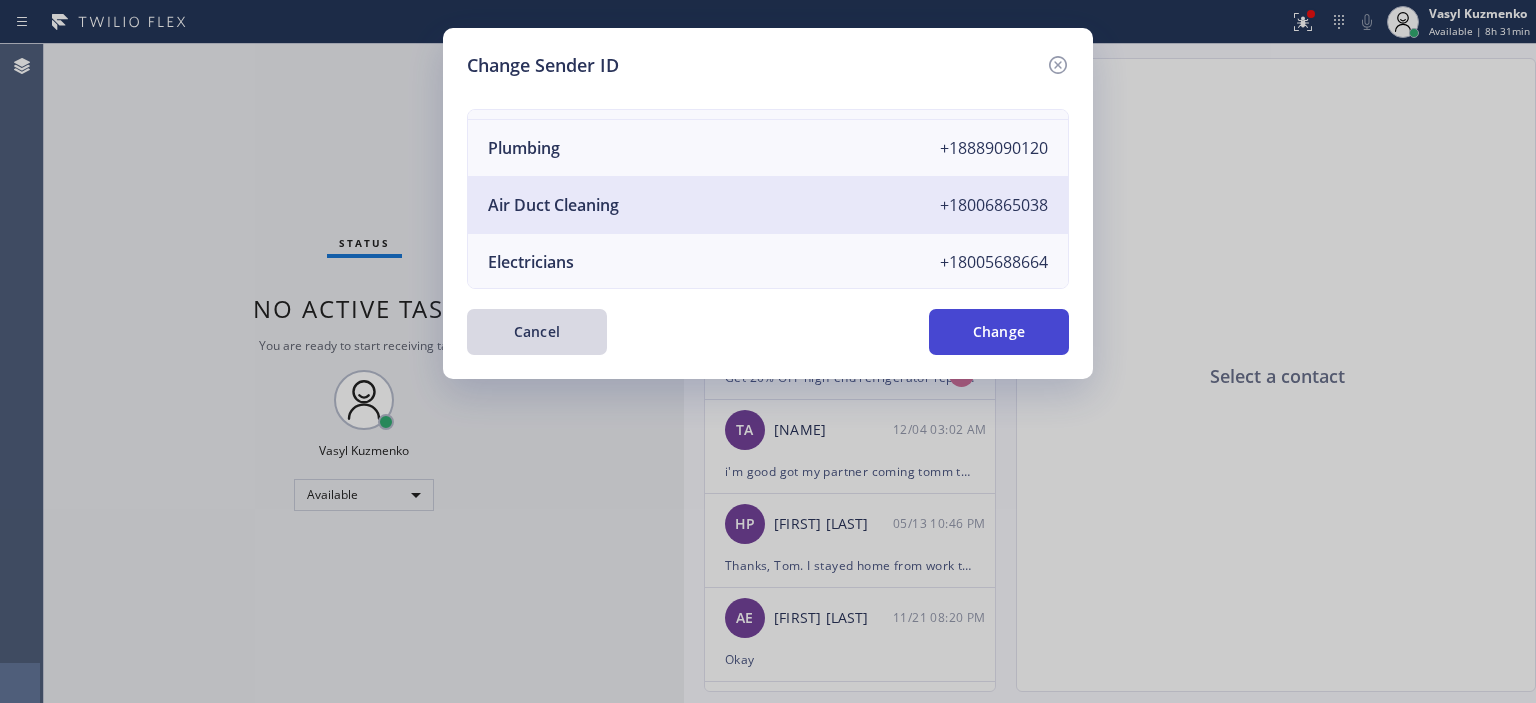 click on "Change" at bounding box center [999, 332] 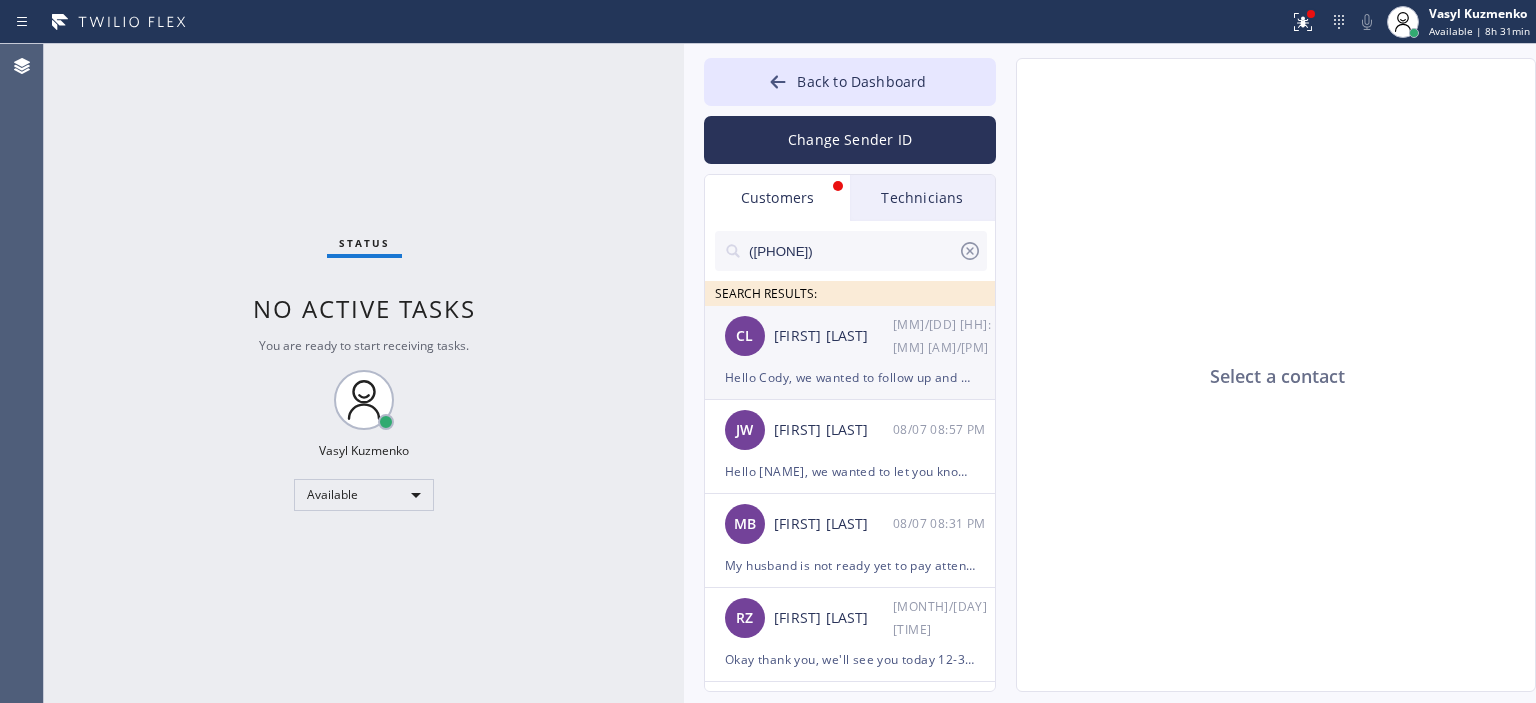 click on "CL [FIRST] [LAST] 08/08 02:37 AM" at bounding box center [851, 336] 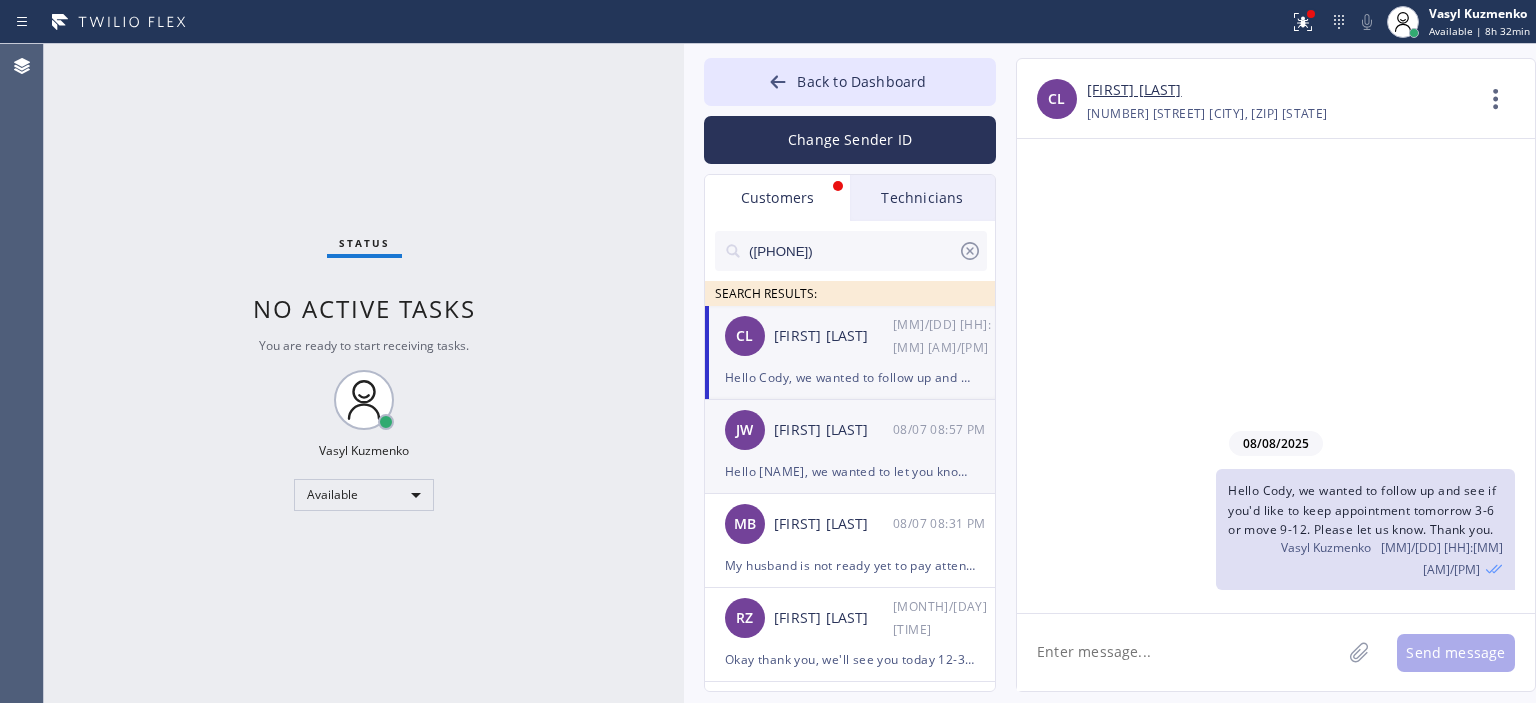 click on "[FIRST] [LAST]" at bounding box center (833, 430) 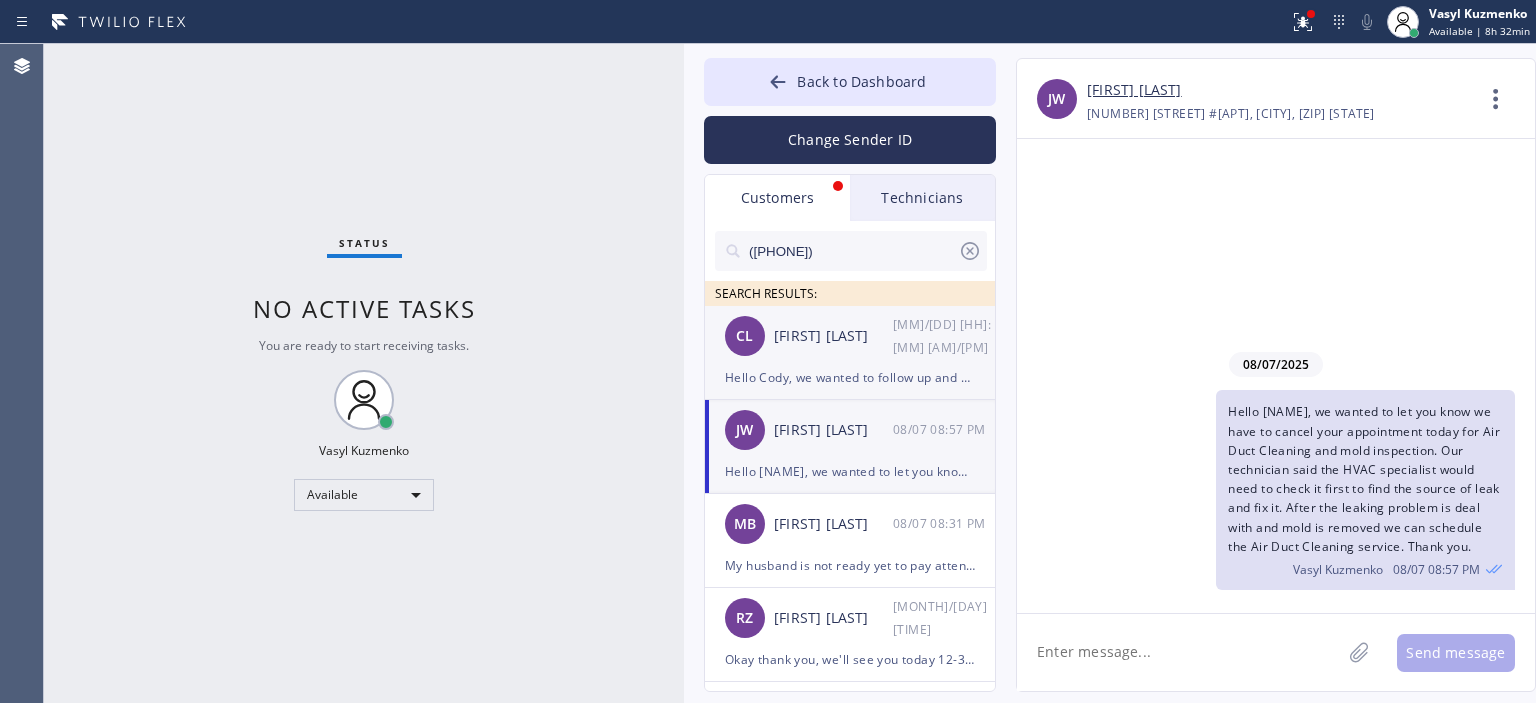 click on "Hello Cody, we wanted to follow up and see if you'd like to keep appointment tomorrow 3-6 or move 9-12. Please let us know. Thank you." at bounding box center (850, 377) 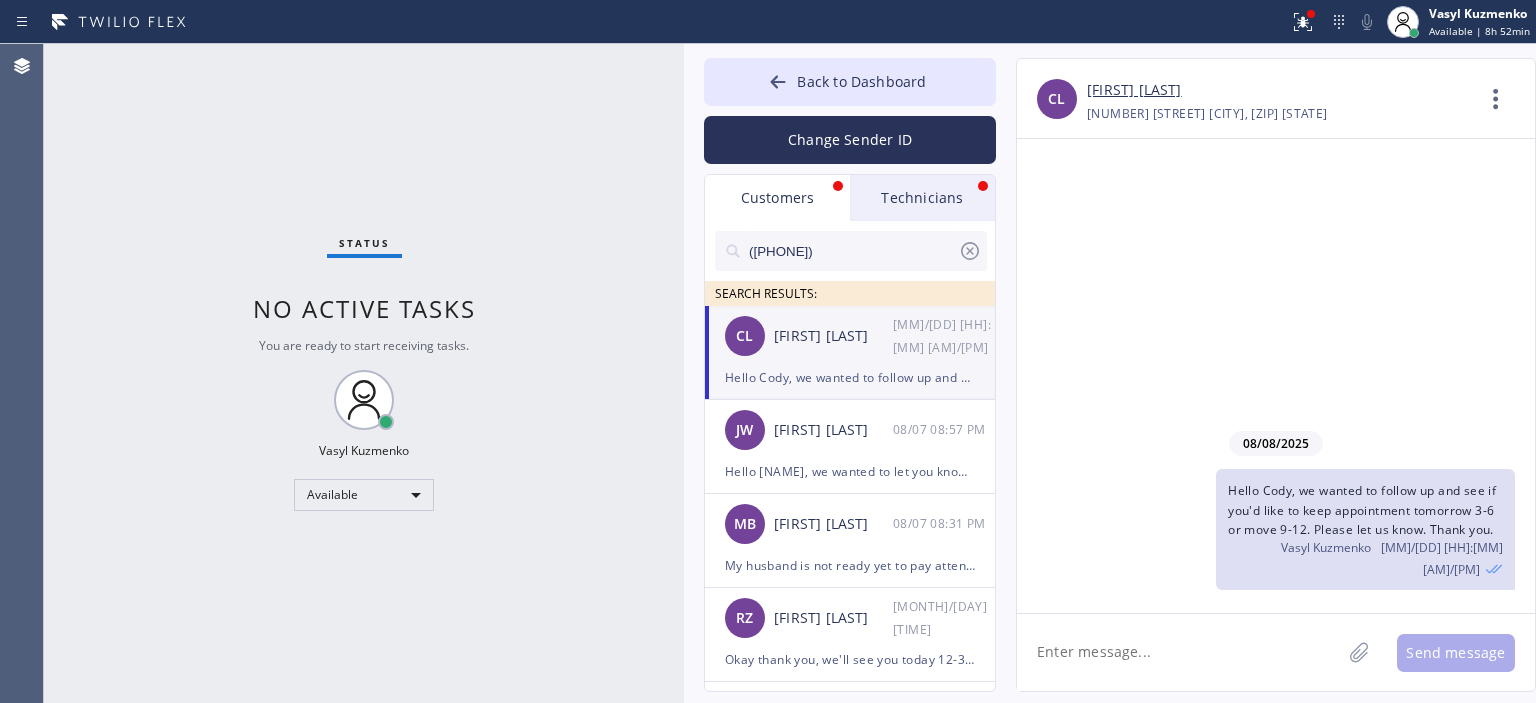 click on "Technicians" at bounding box center [922, 198] 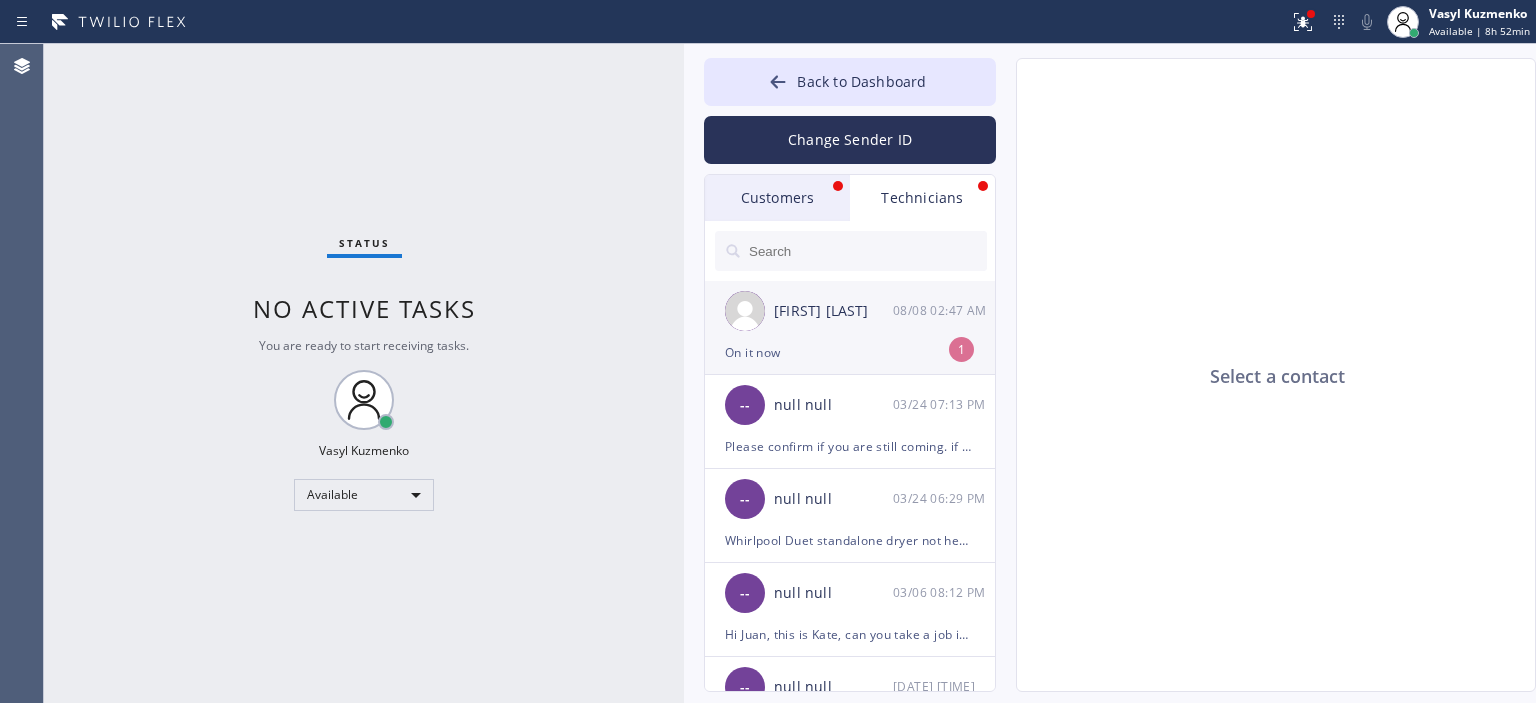 click on "[FIRST] [LAST] [DATE] [TIME]" at bounding box center (851, 311) 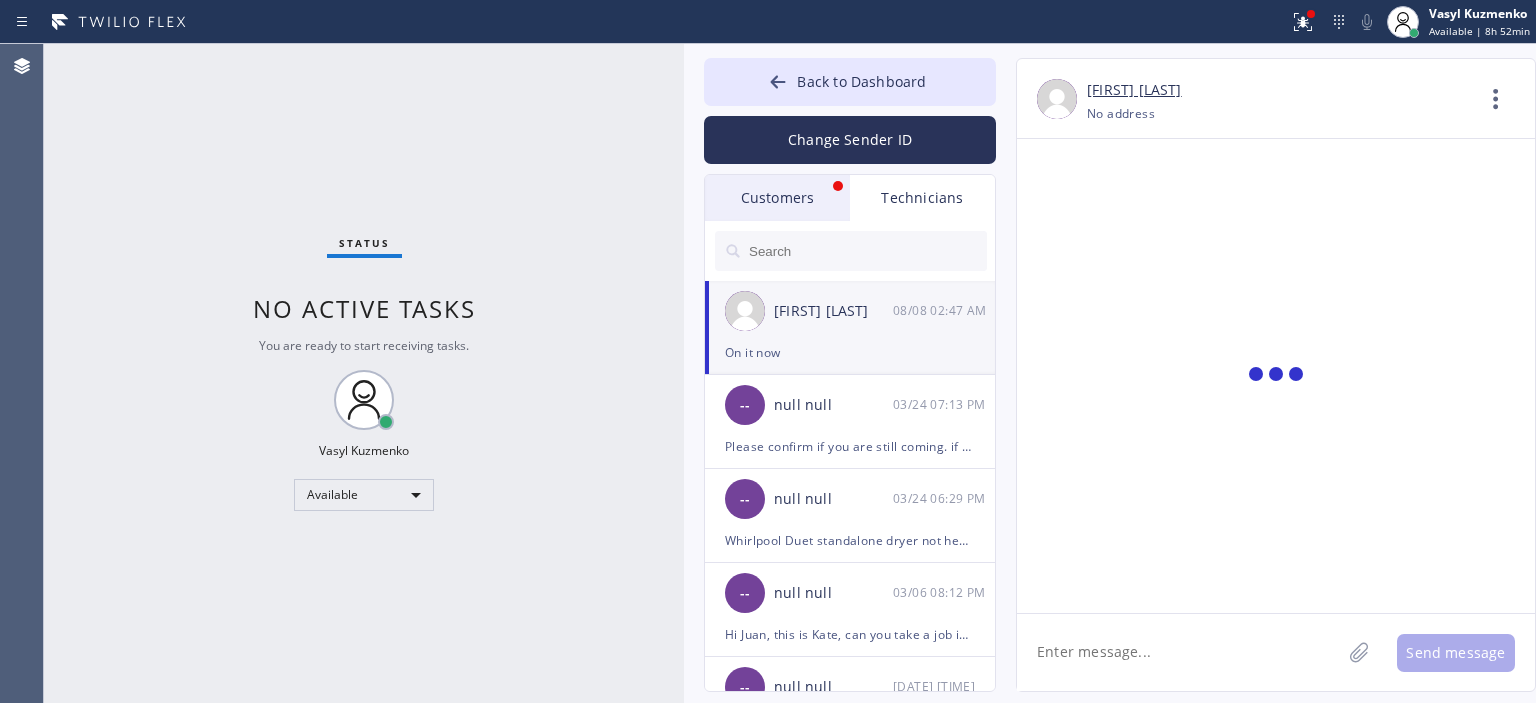 scroll, scrollTop: 663, scrollLeft: 0, axis: vertical 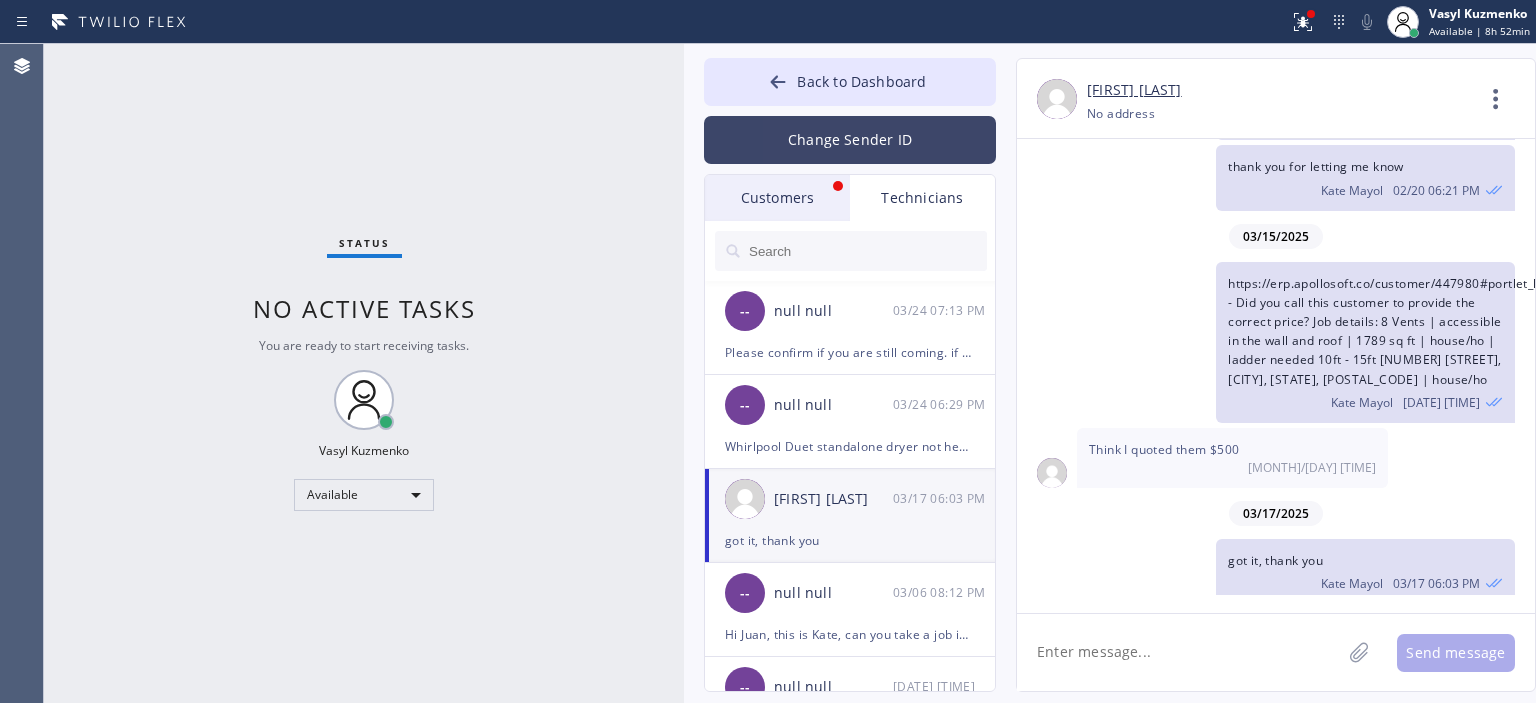 click on "Change Sender ID" at bounding box center [850, 140] 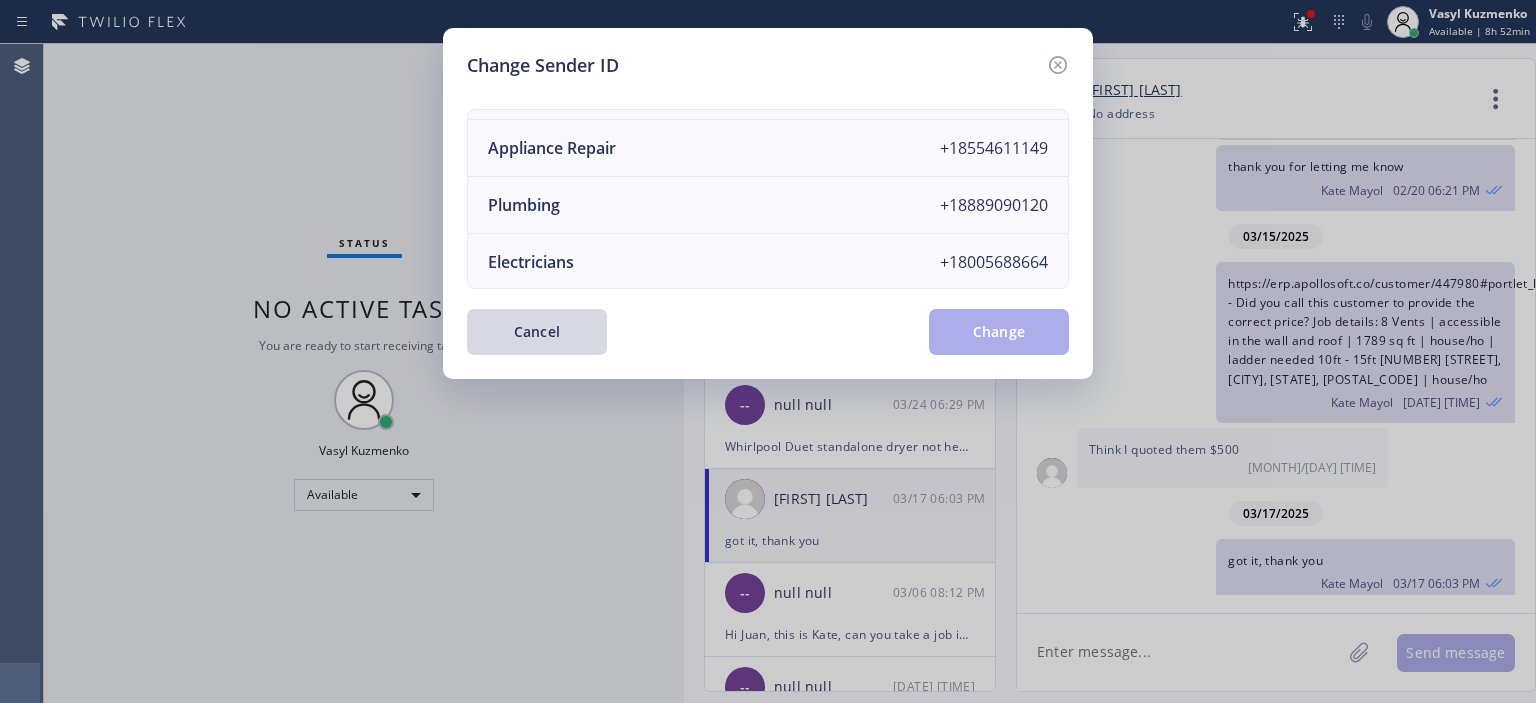 scroll, scrollTop: 0, scrollLeft: 0, axis: both 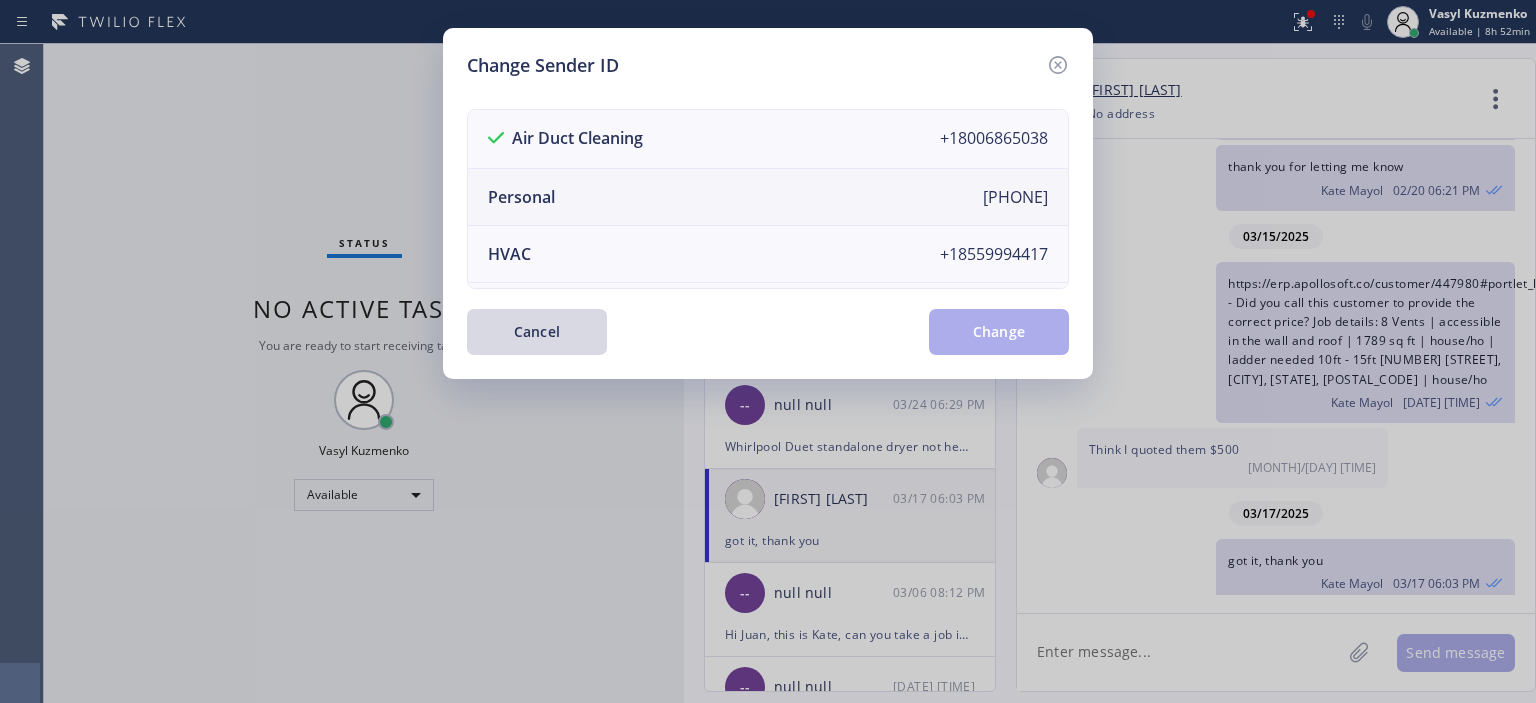 click on "Personal +[PHONE]" at bounding box center [768, 197] 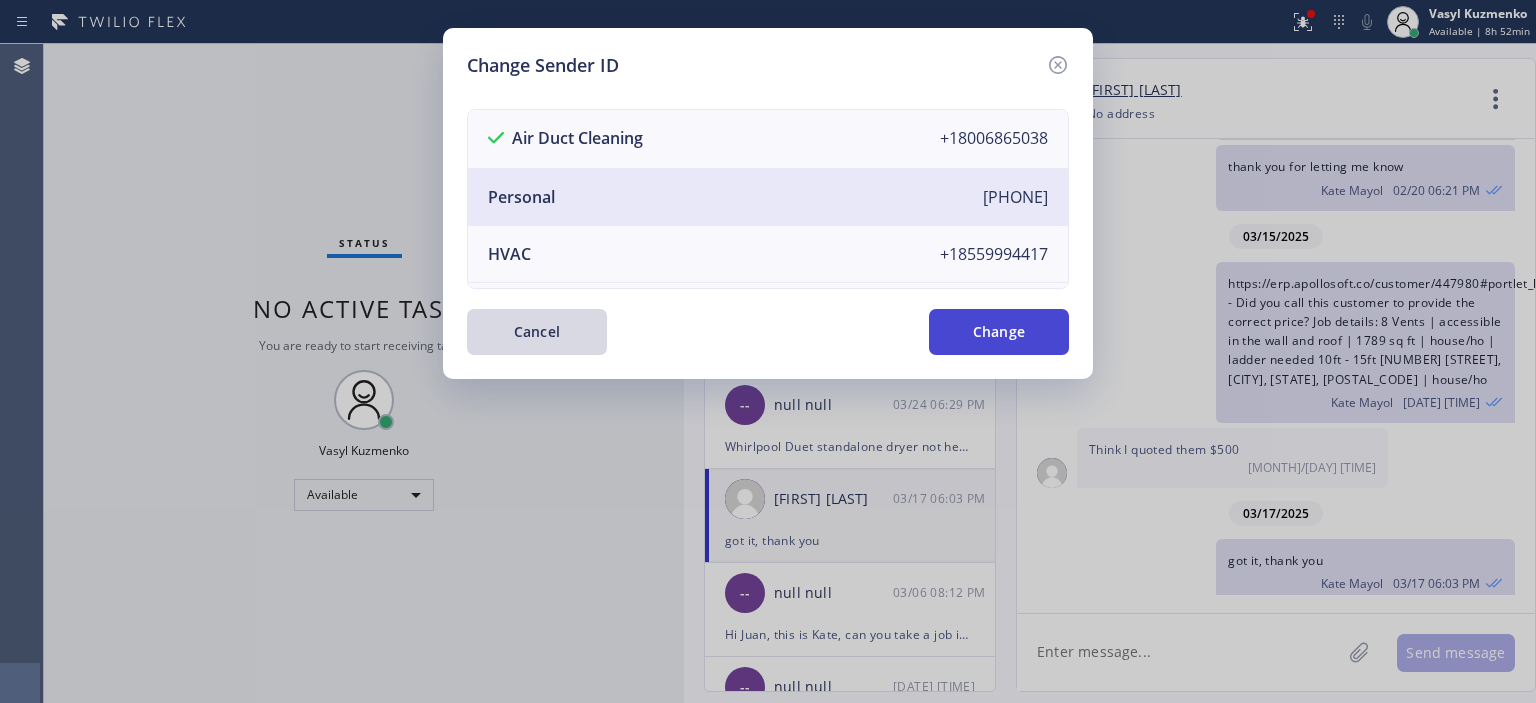 click on "Change" at bounding box center (999, 332) 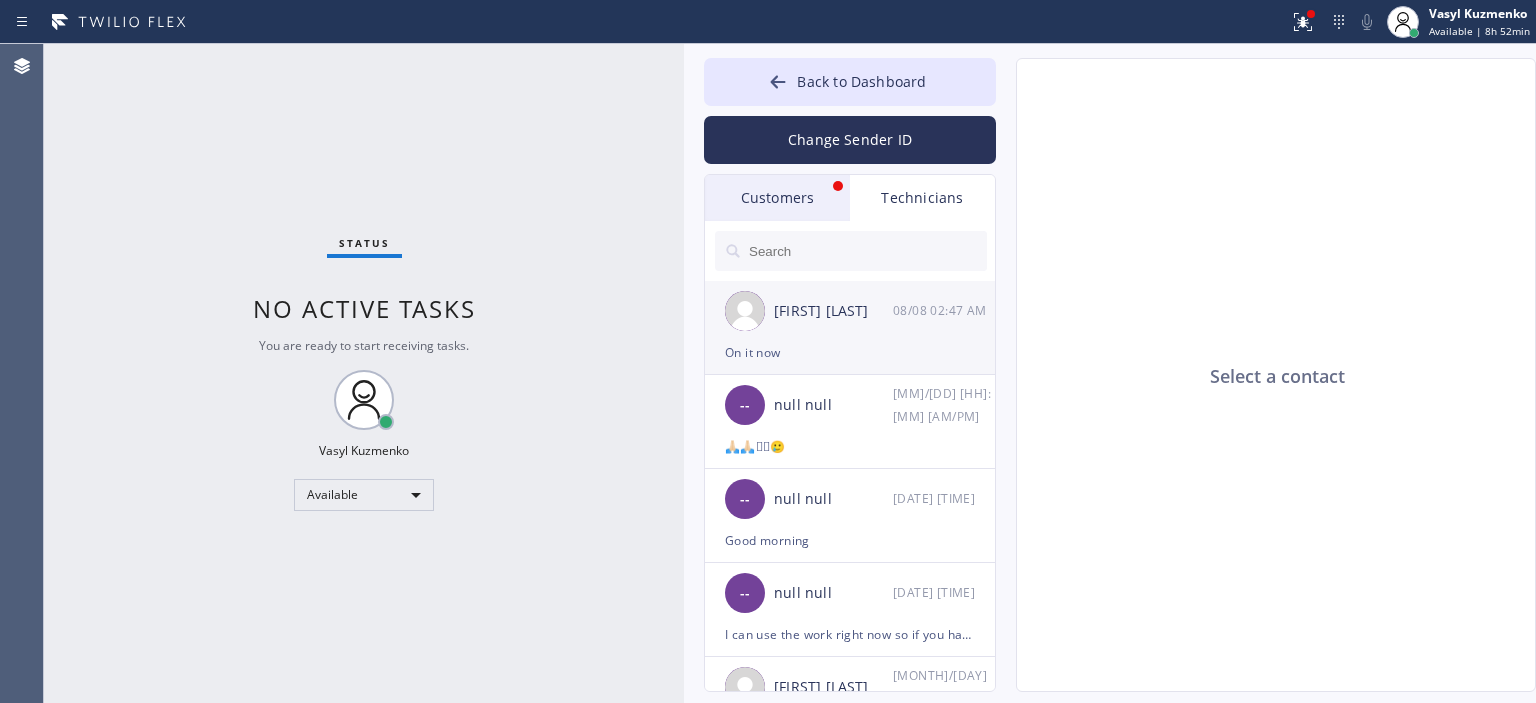 click on "[FIRST] [LAST] [DATE] [TIME]" at bounding box center (851, 311) 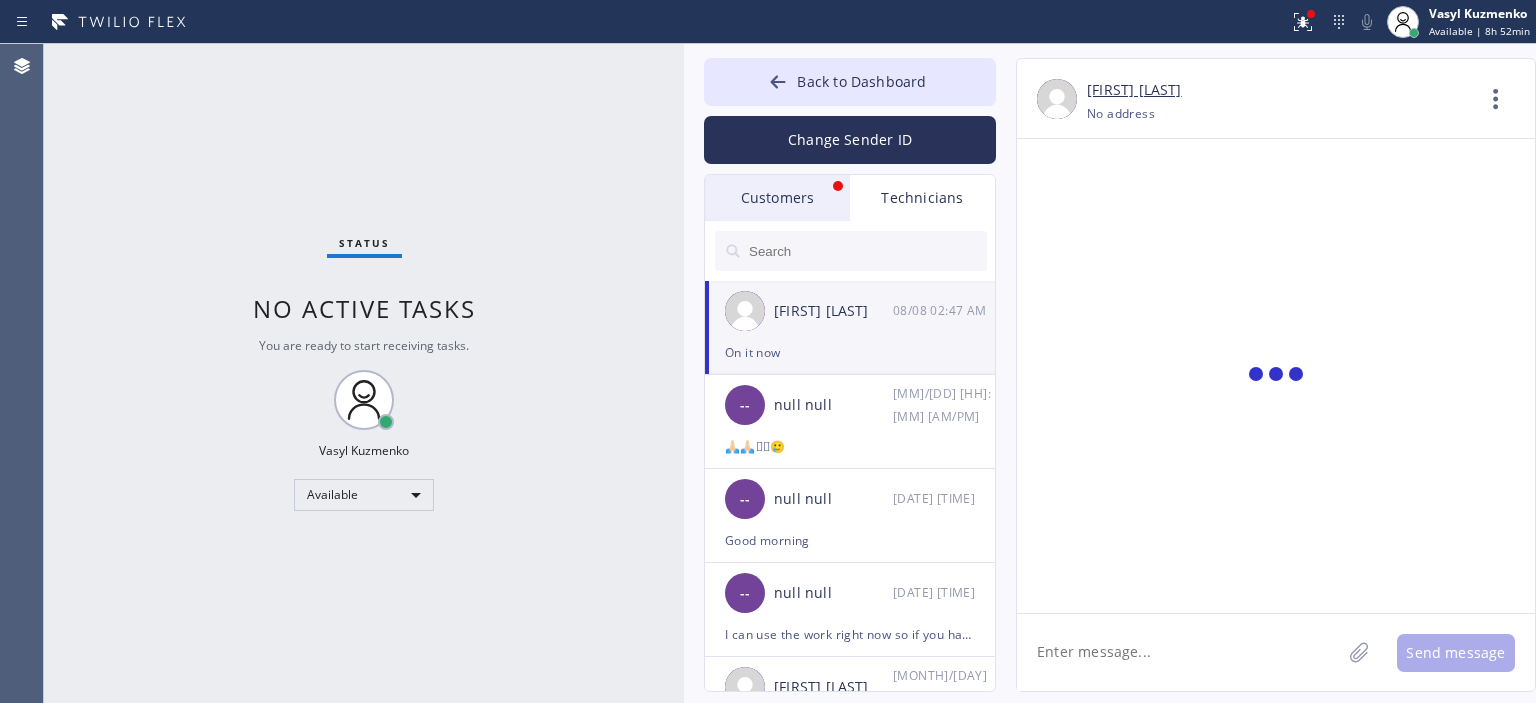 click 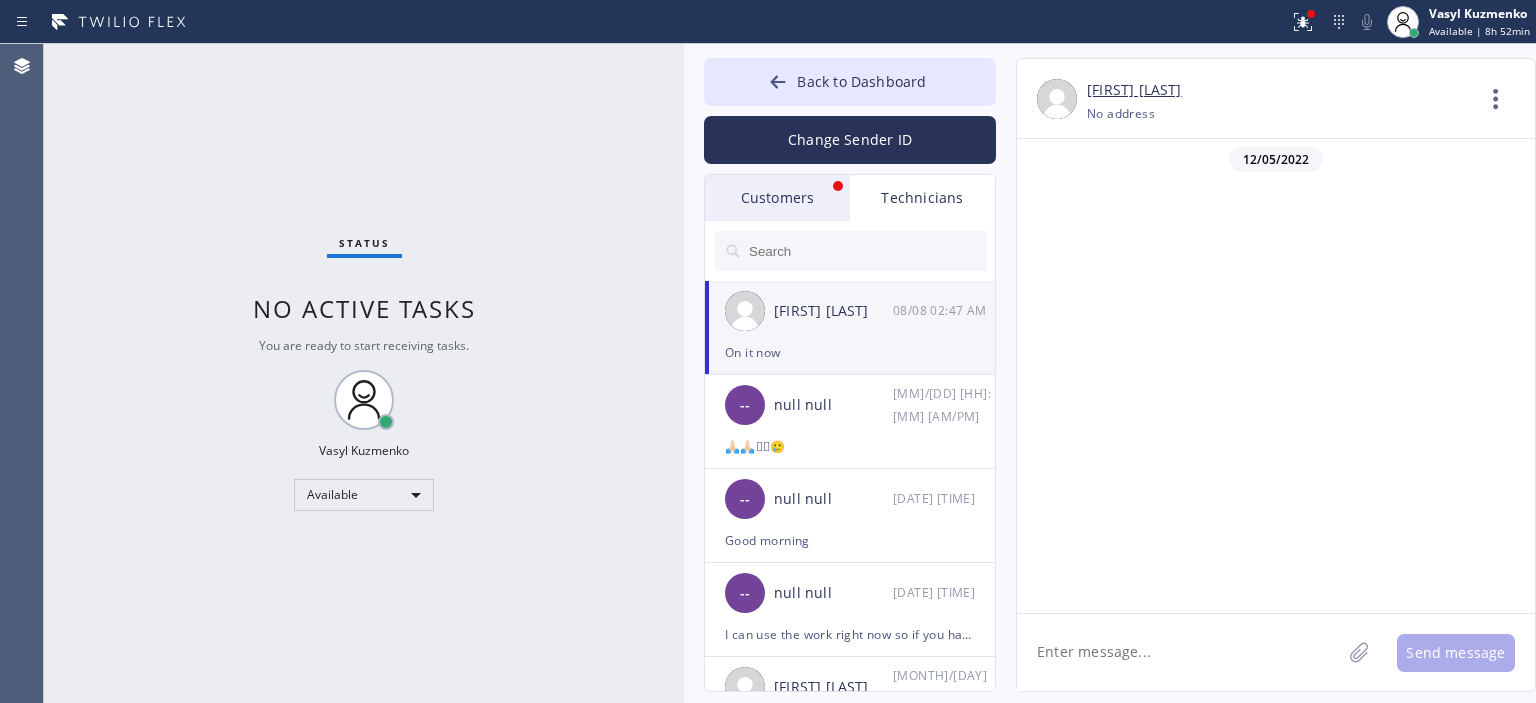 scroll, scrollTop: 121493, scrollLeft: 0, axis: vertical 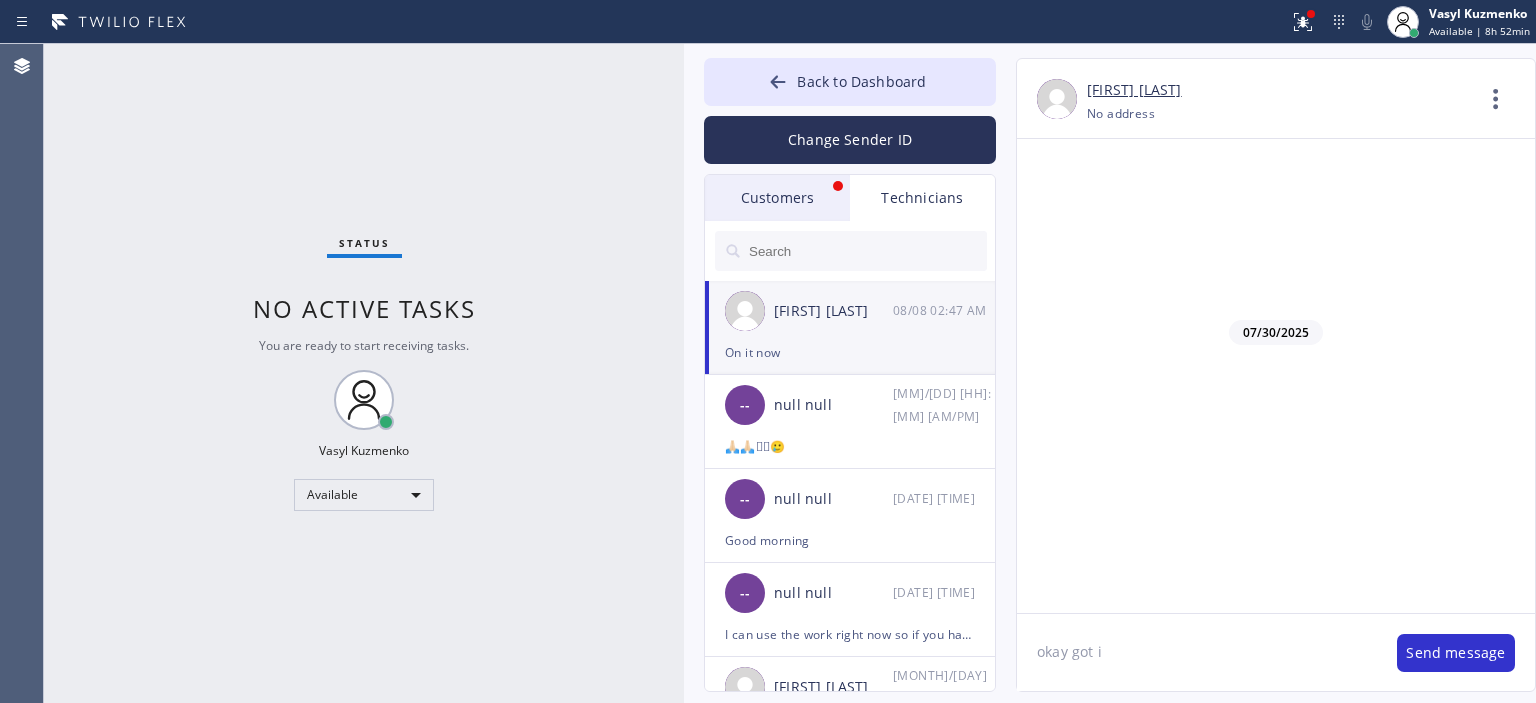 type on "okay got it" 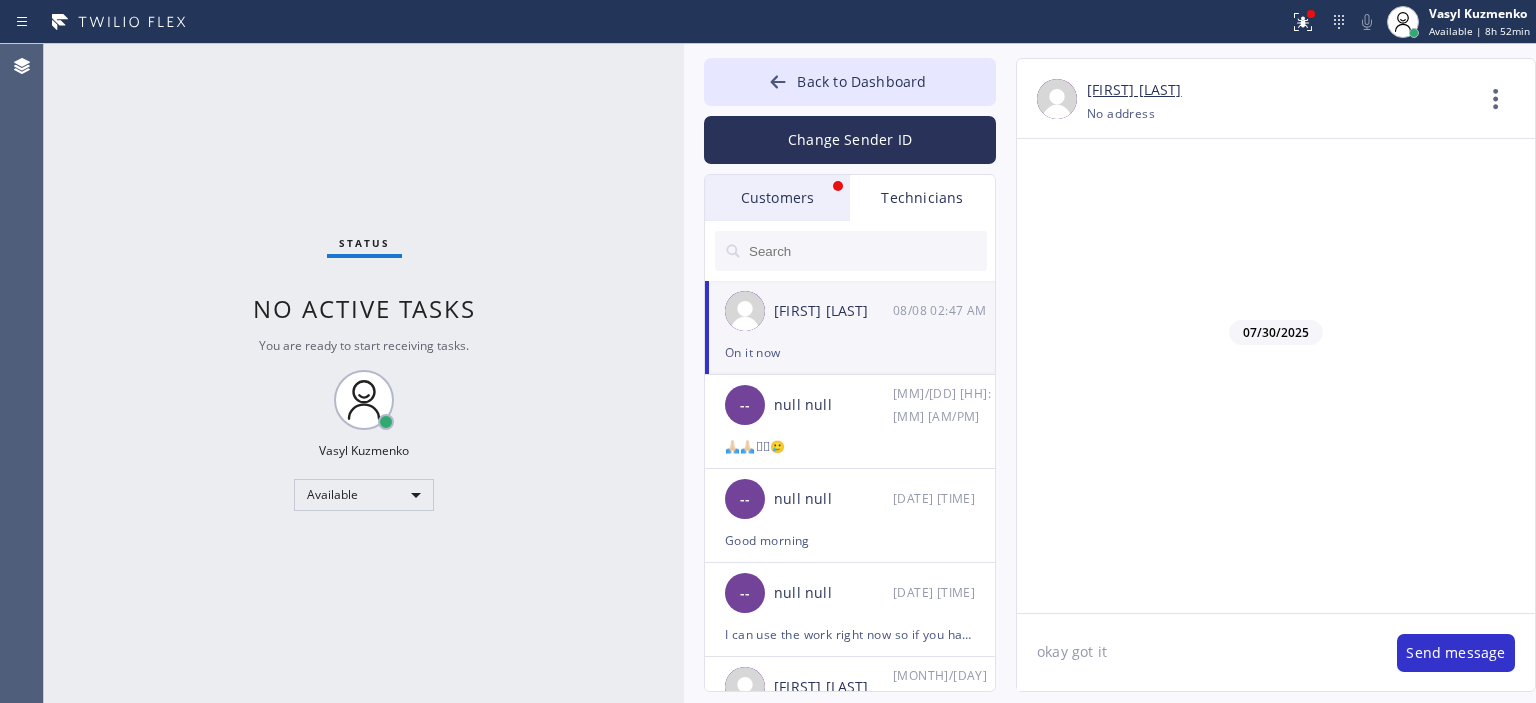 type 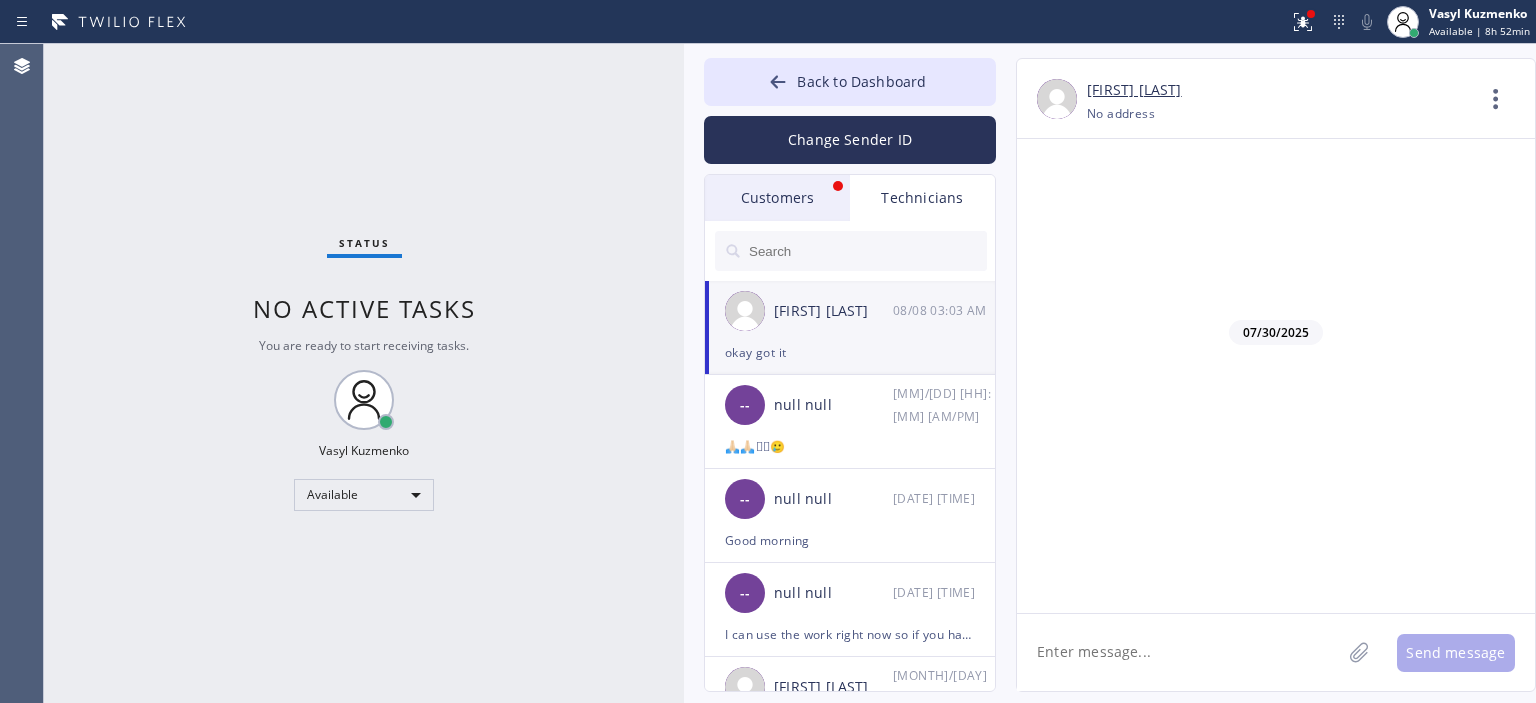 scroll, scrollTop: 121563, scrollLeft: 0, axis: vertical 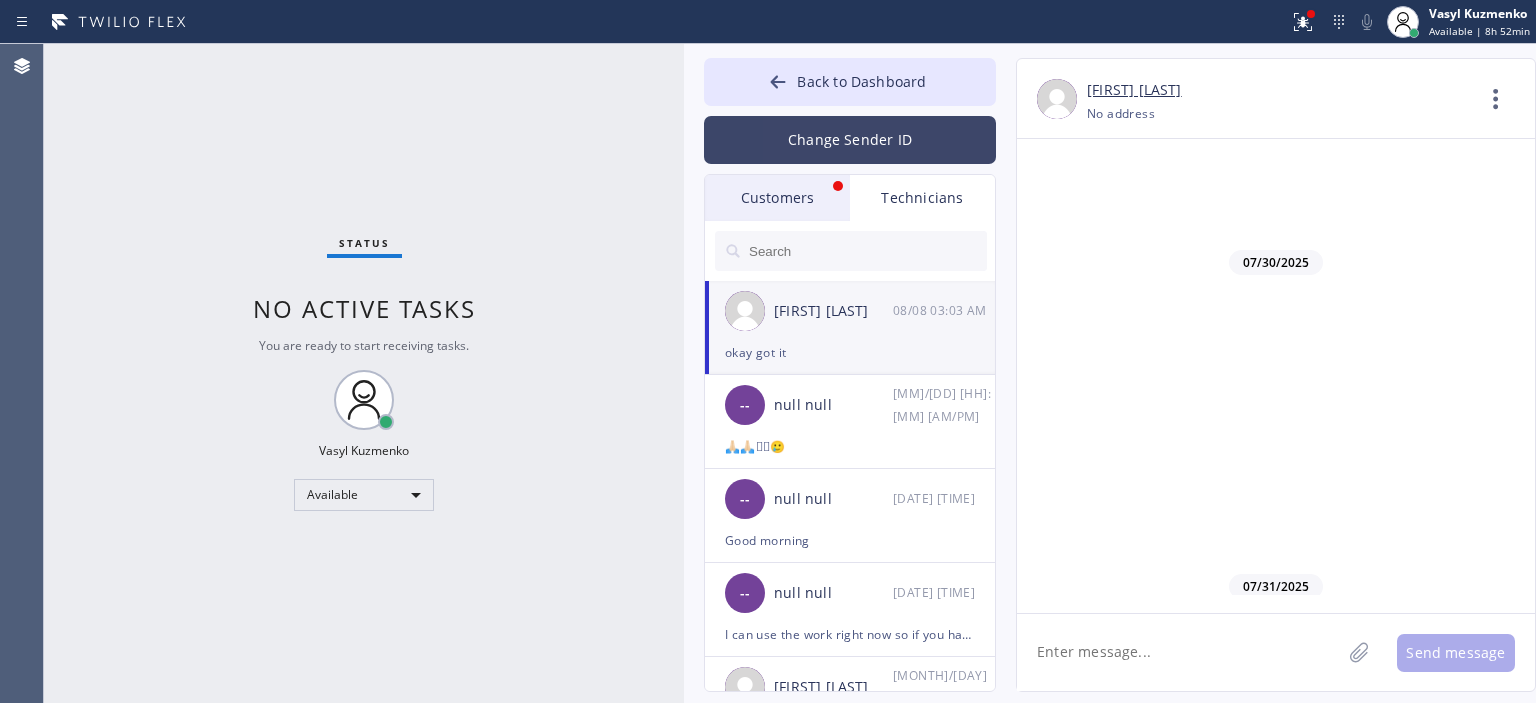 click on "Change Sender ID" at bounding box center [850, 140] 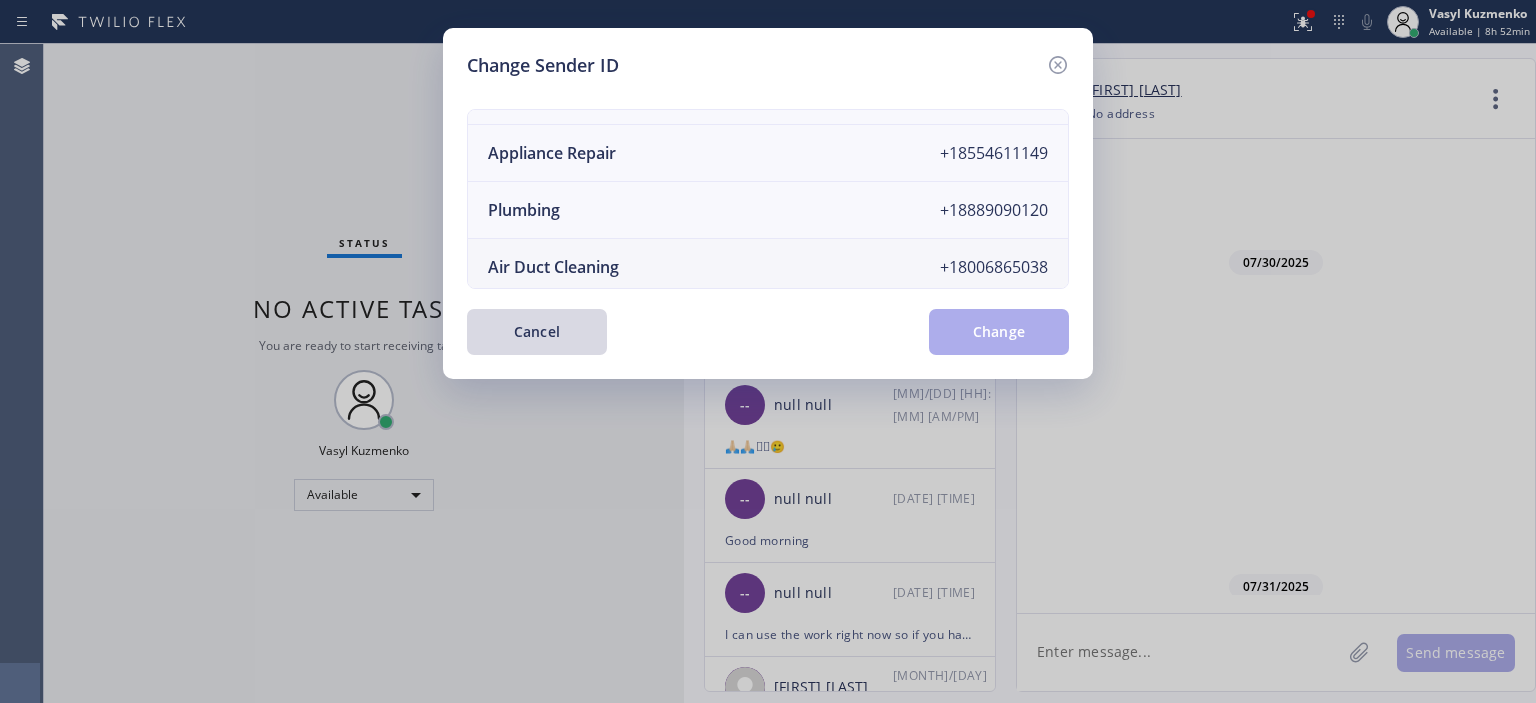 scroll, scrollTop: 163, scrollLeft: 0, axis: vertical 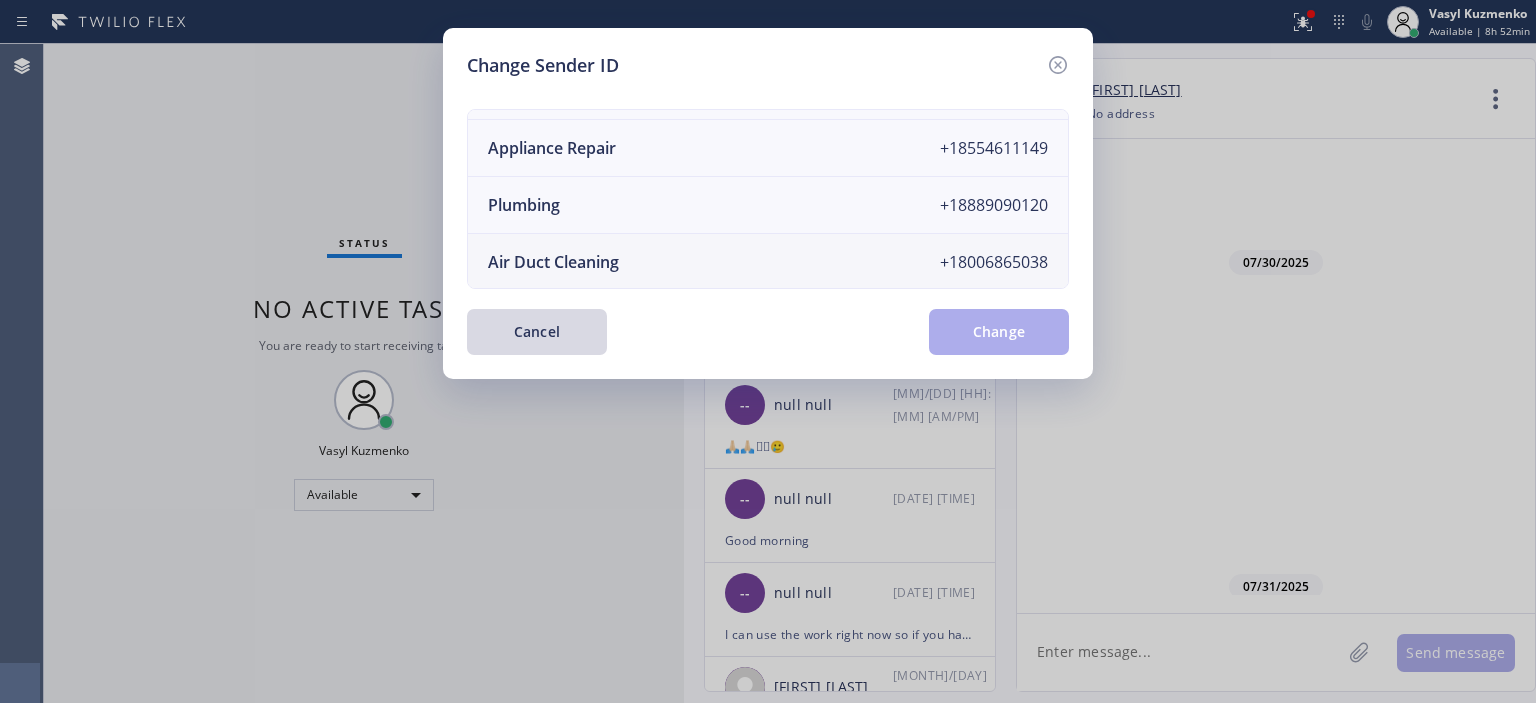 click on "Air Duct Cleaning +18006865038" at bounding box center [768, 262] 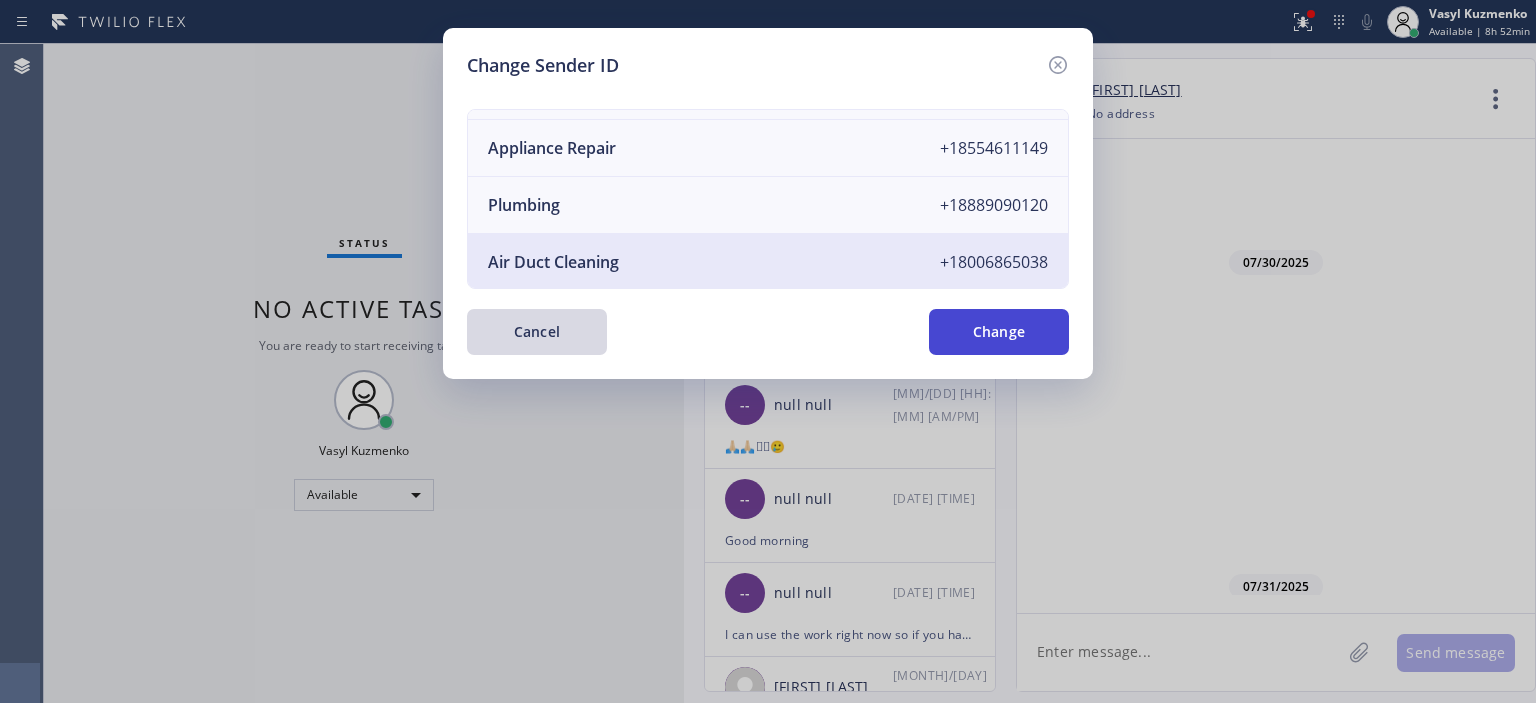 click on "Change" at bounding box center (999, 332) 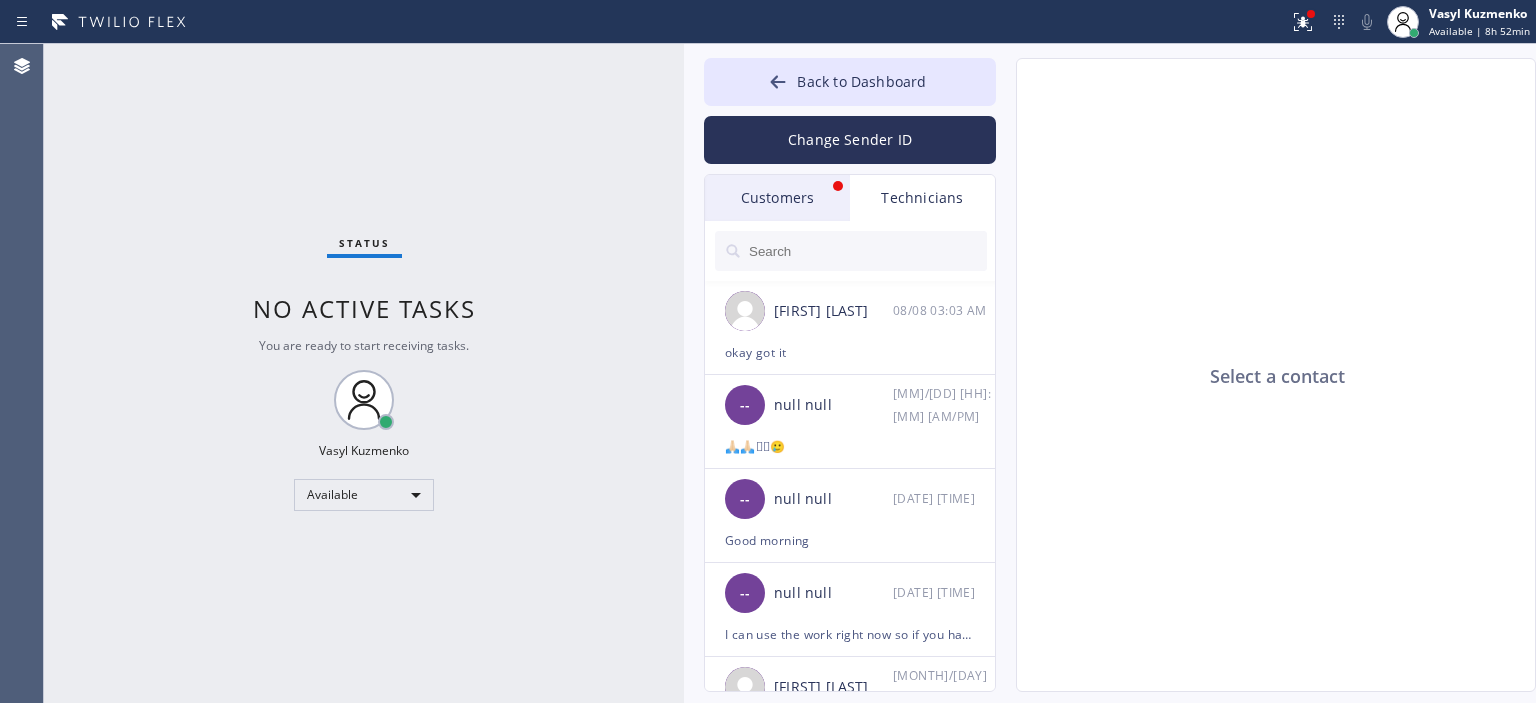 click on "Customers" at bounding box center (777, 198) 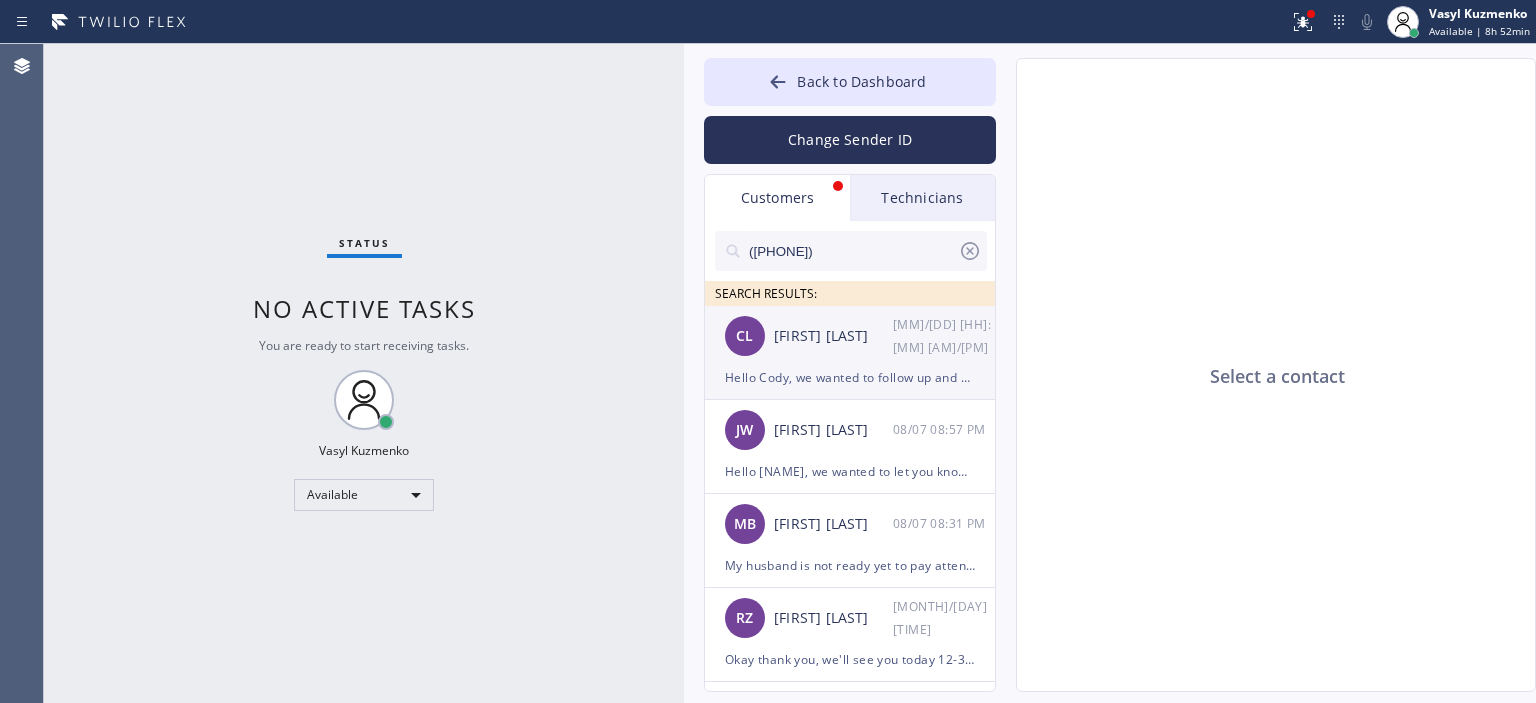click on "[FIRST] [LAST]" at bounding box center (833, 336) 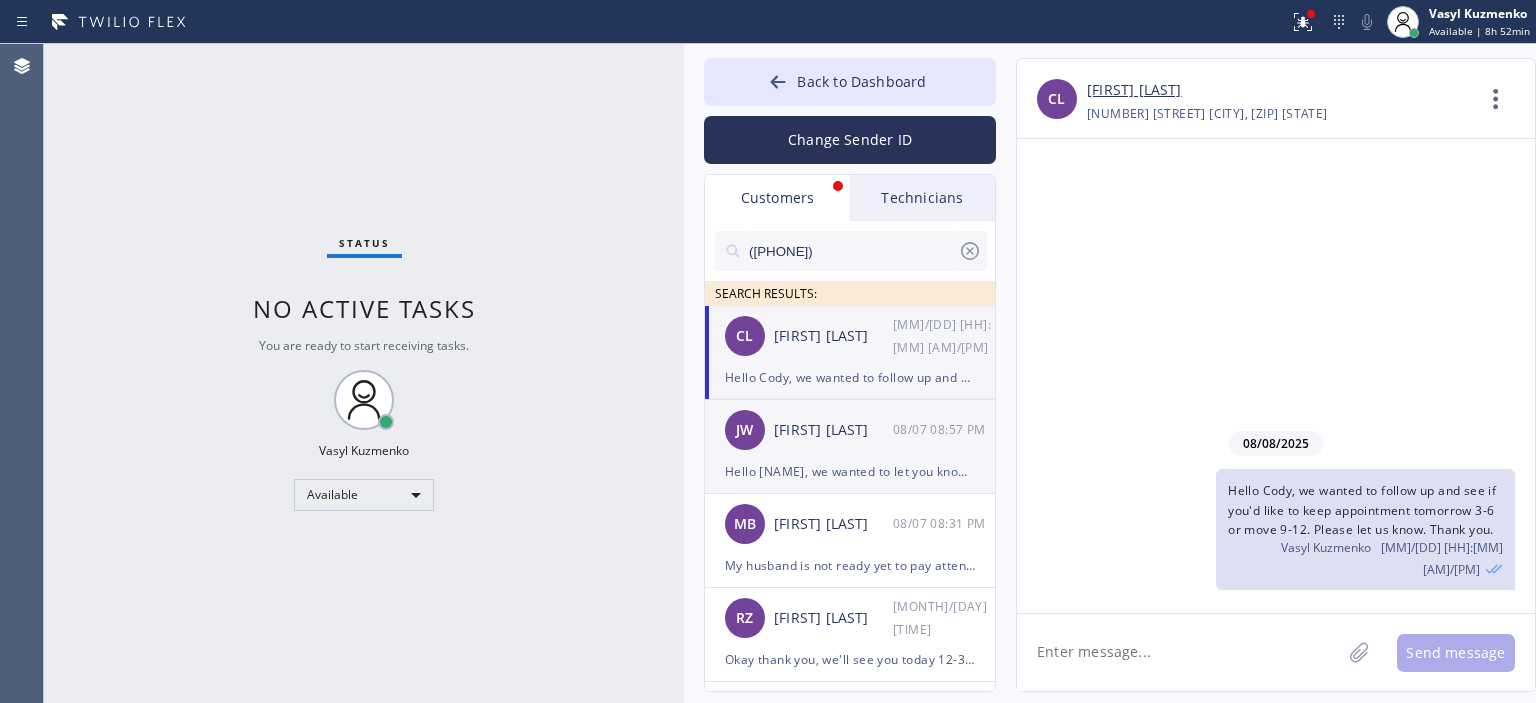 click on "[FIRST] [LAST]" at bounding box center [833, 430] 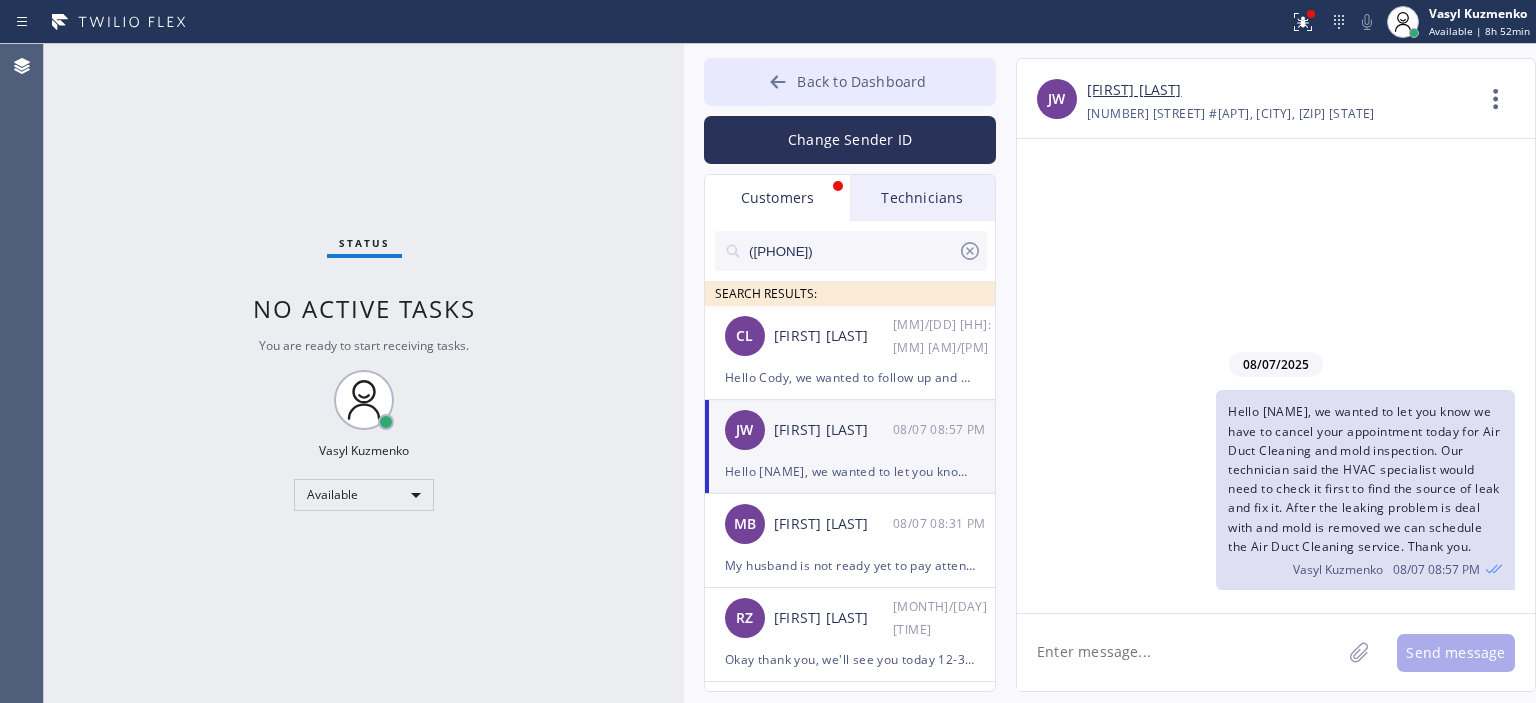 click on "Back to Dashboard" at bounding box center [850, 82] 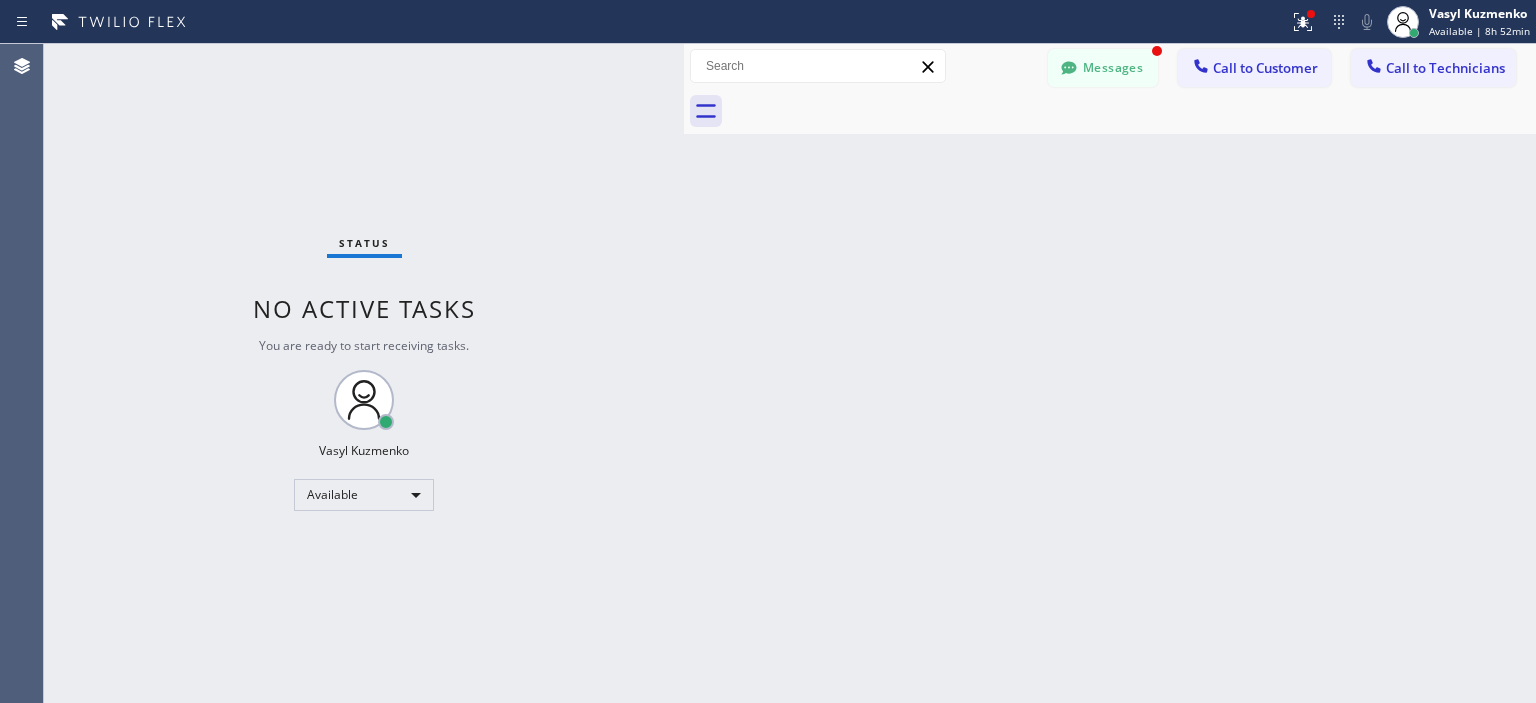 click on "Status   No active tasks     You are ready to start receiving tasks.   [FIRST] [LAST] Available" at bounding box center [364, 373] 